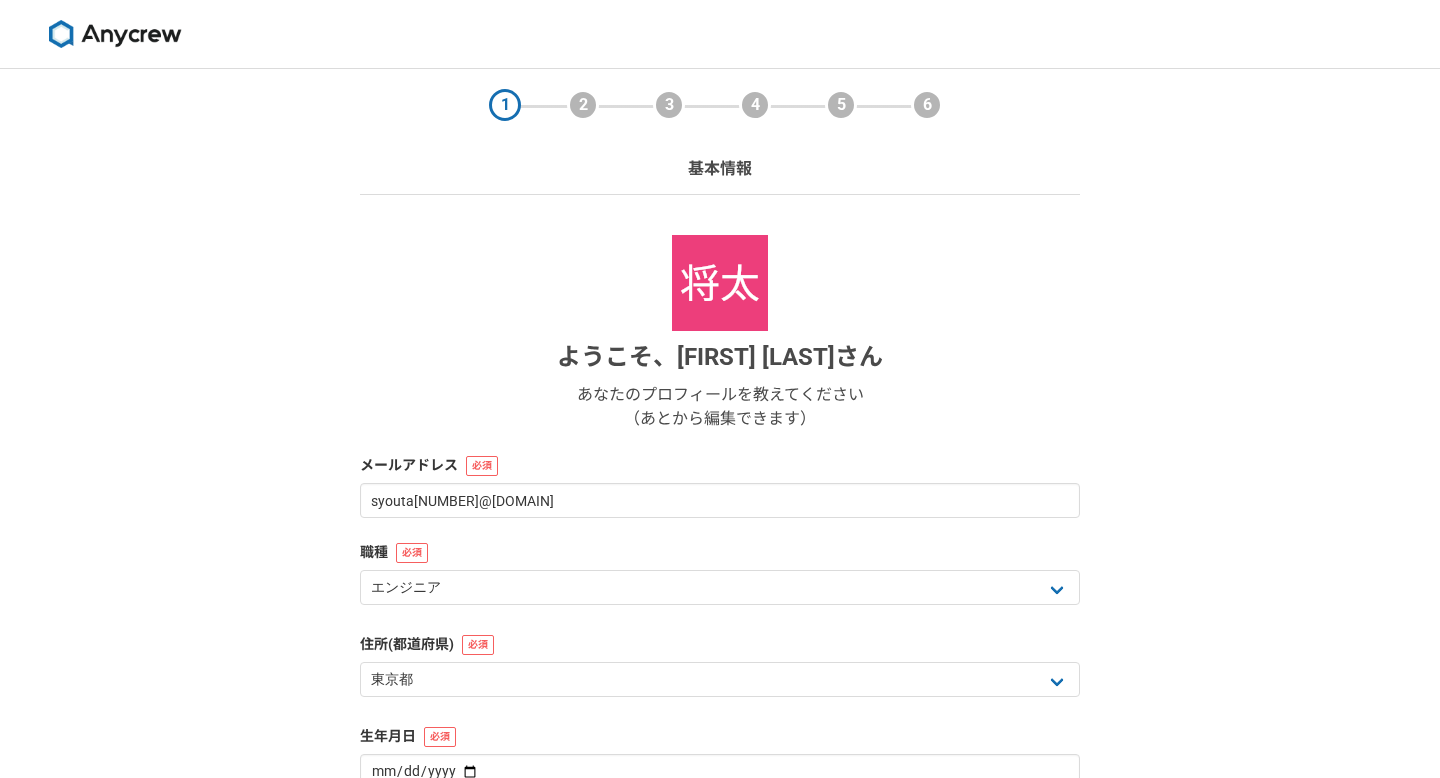 select on "13" 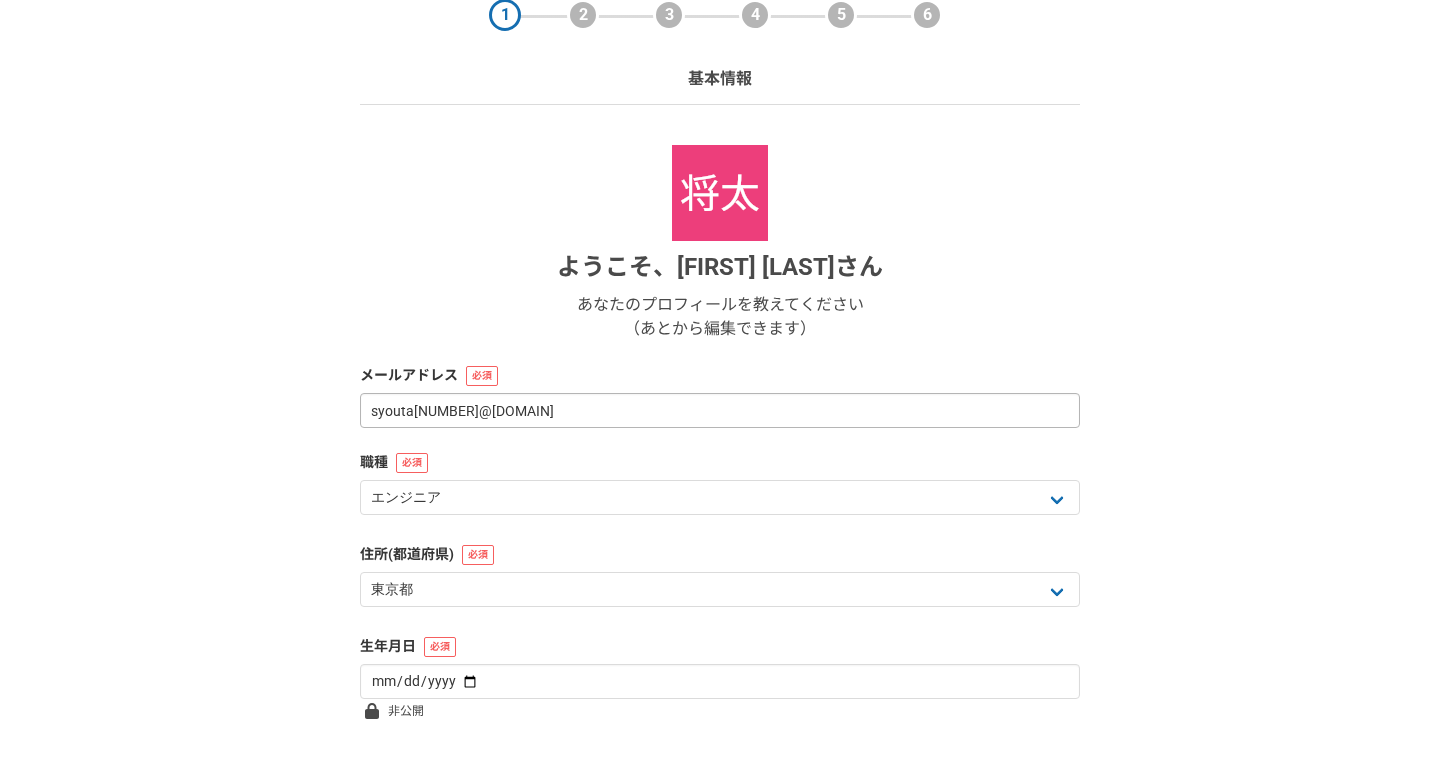 scroll, scrollTop: 219, scrollLeft: 0, axis: vertical 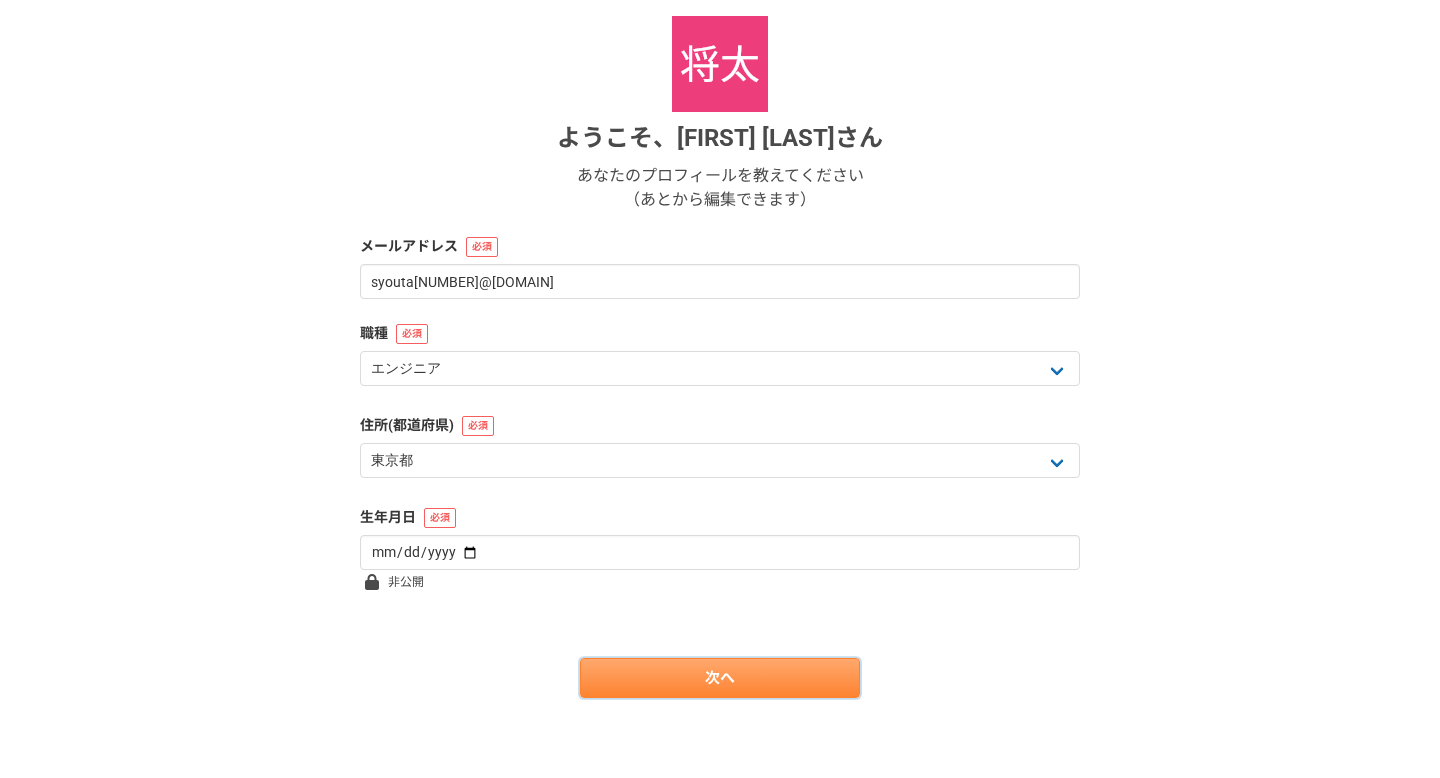 click on "次へ" at bounding box center [720, 678] 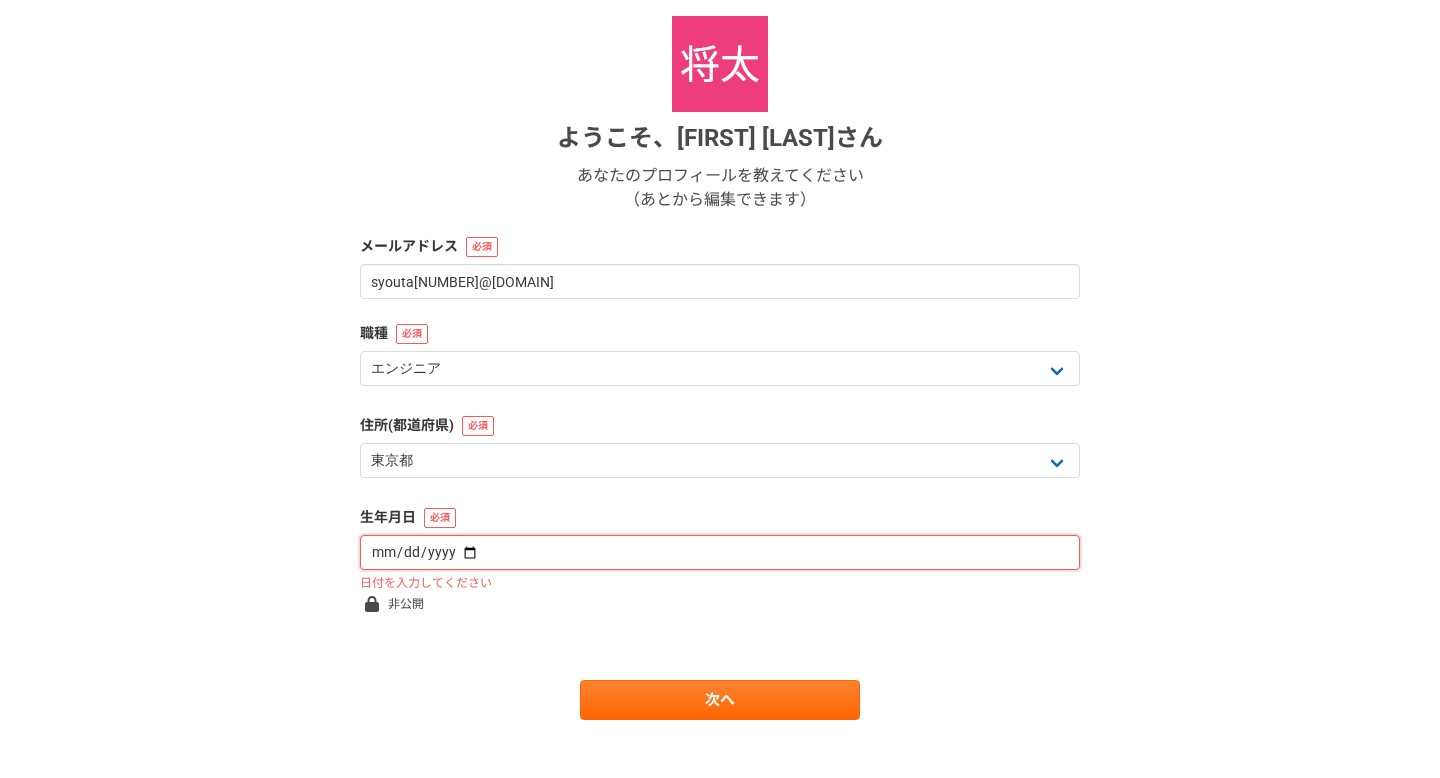 click at bounding box center [720, 552] 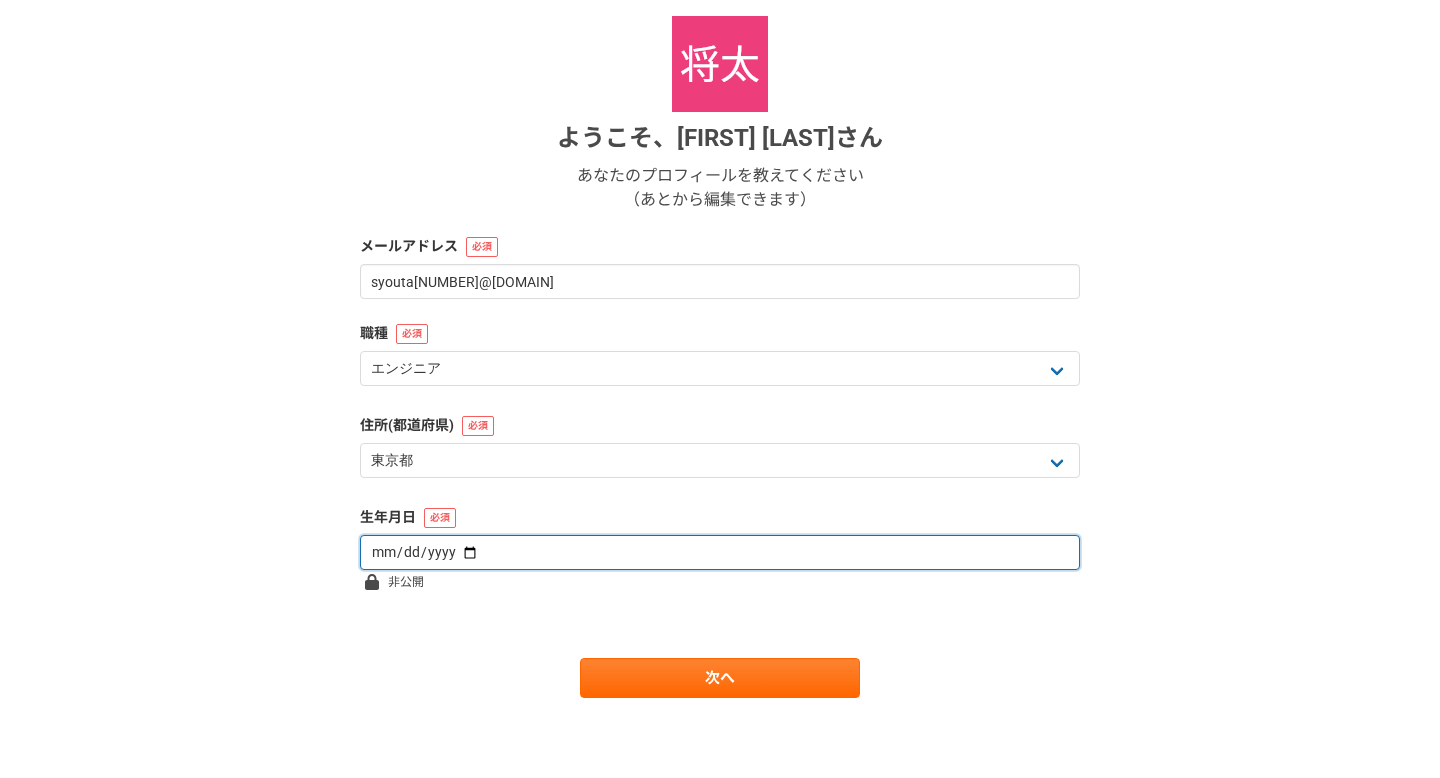 type on "[DATE]" 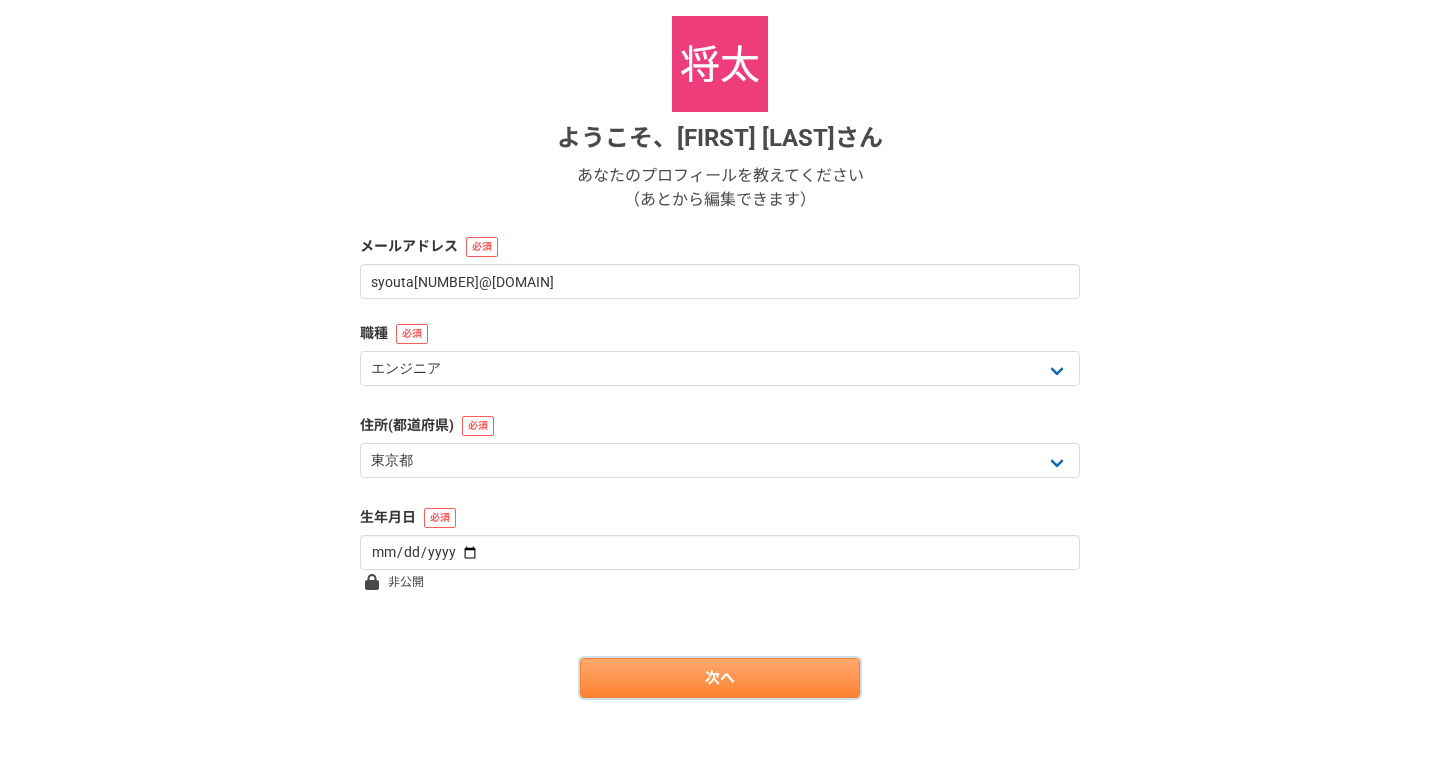 click on "次へ" at bounding box center (720, 678) 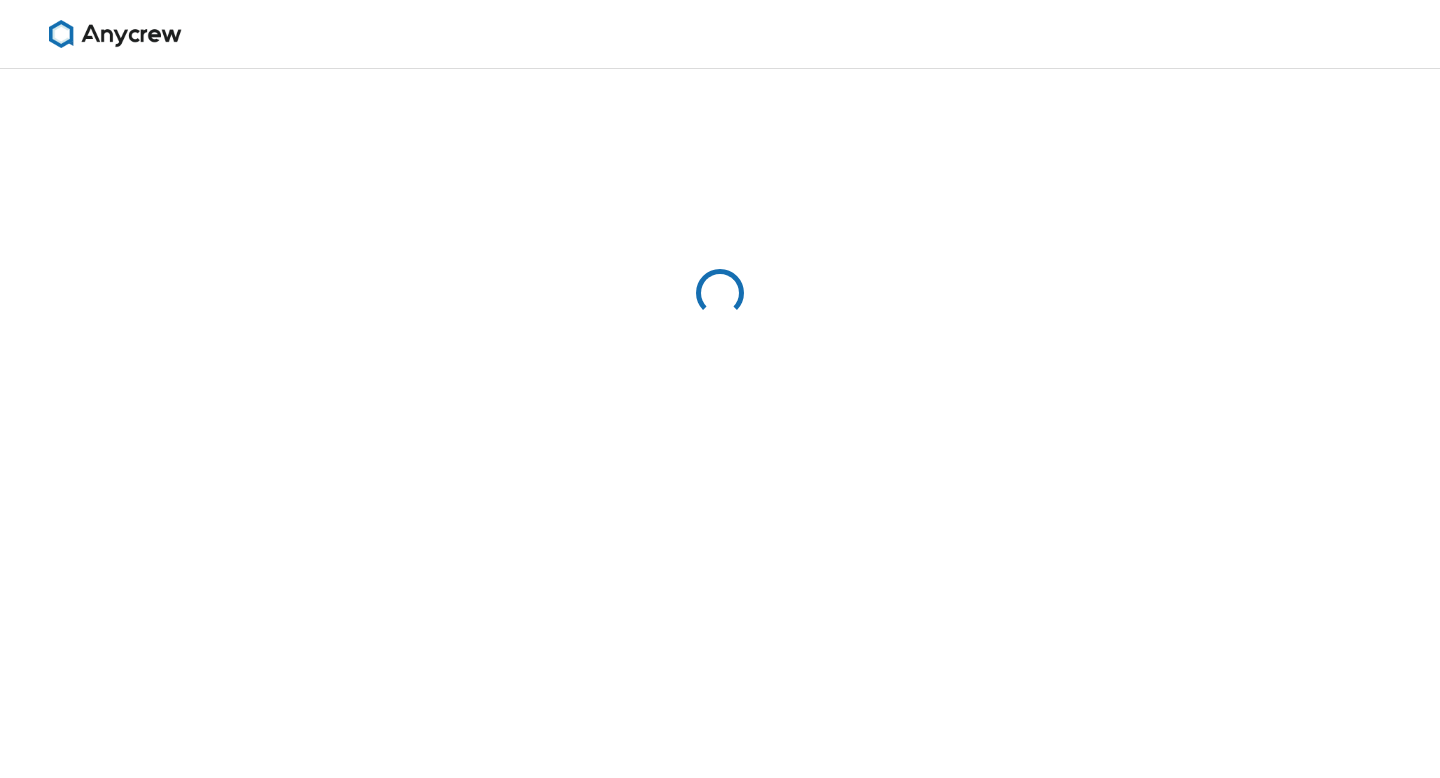 select on "13" 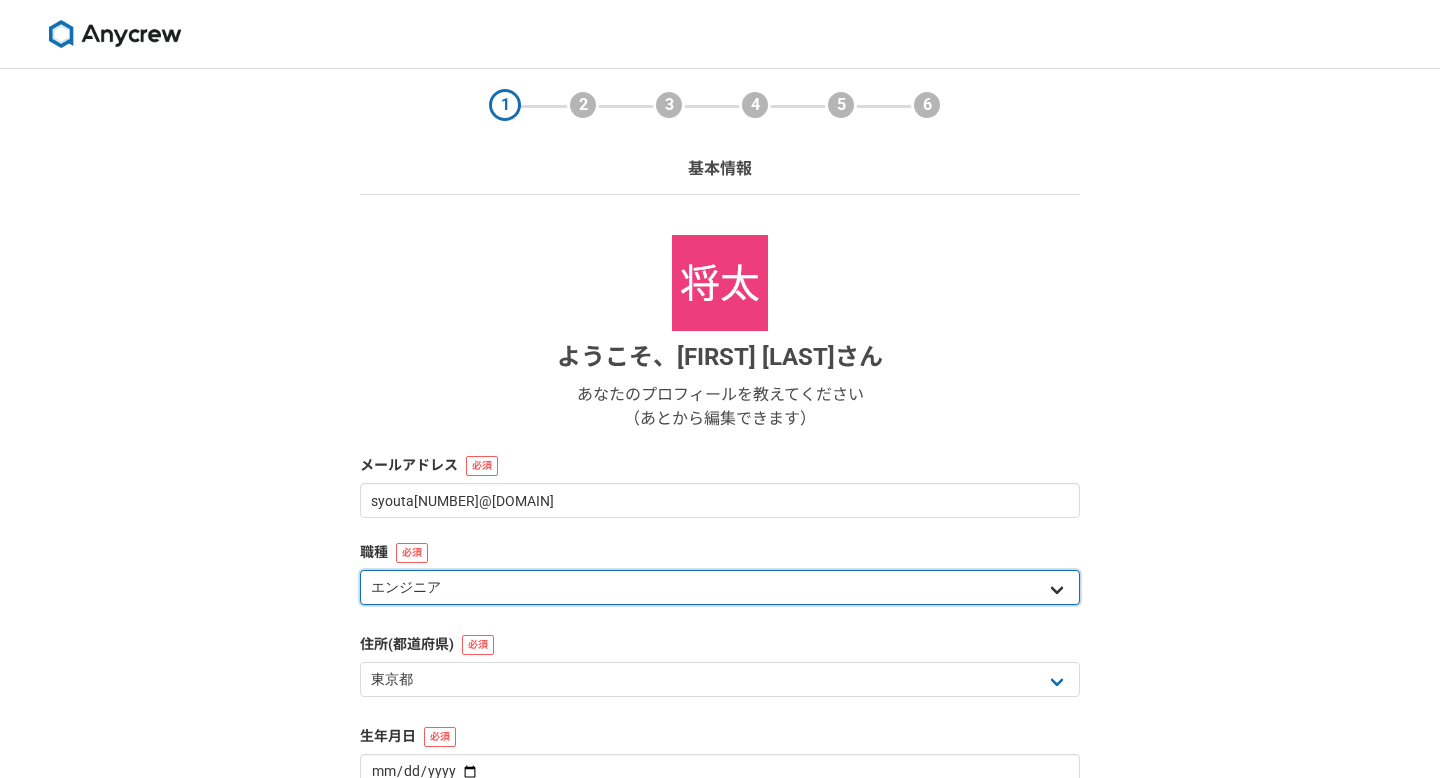 click on "エンジニア デザイナー ライター 営業 マーケティング 企画・事業開発 バックオフィス その他" at bounding box center (720, 587) 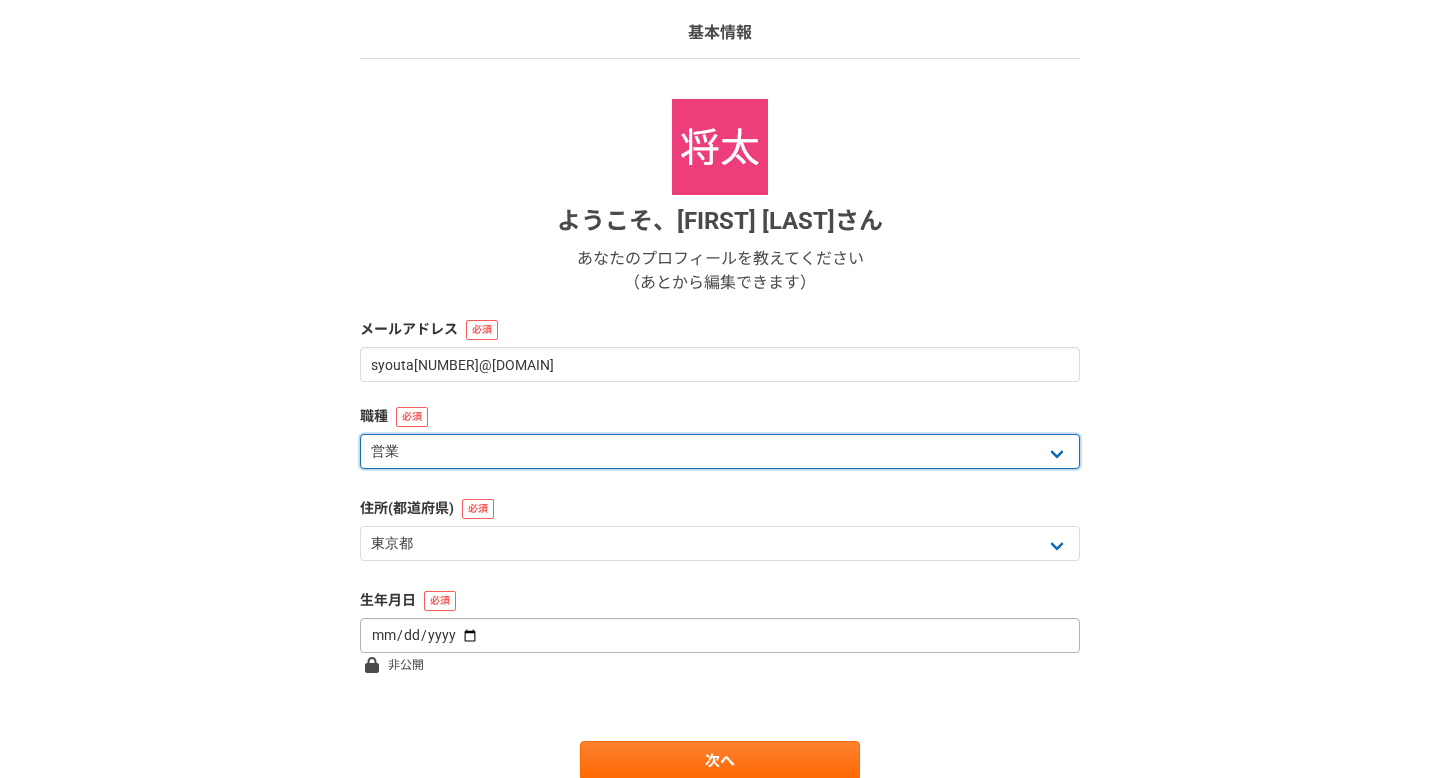 scroll, scrollTop: 199, scrollLeft: 0, axis: vertical 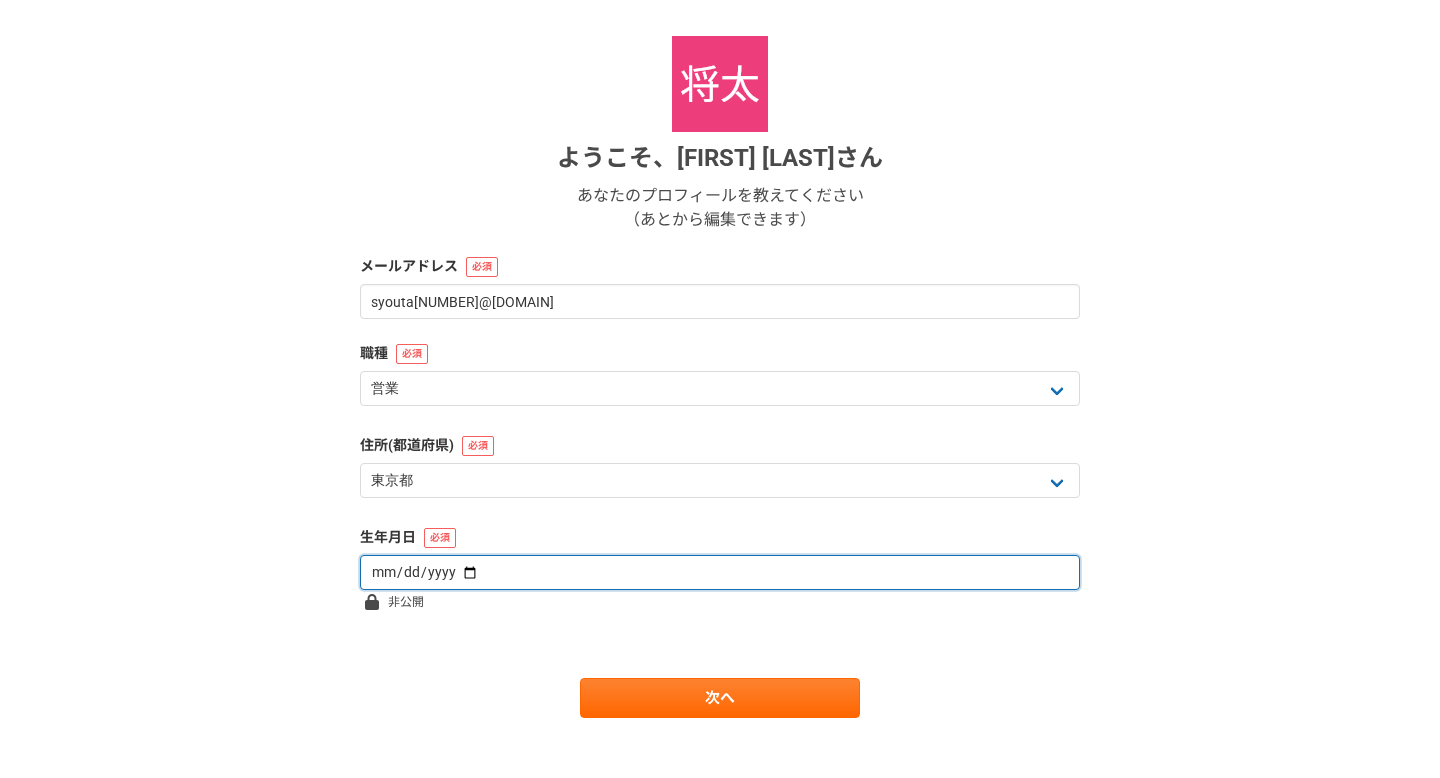 click at bounding box center [720, 572] 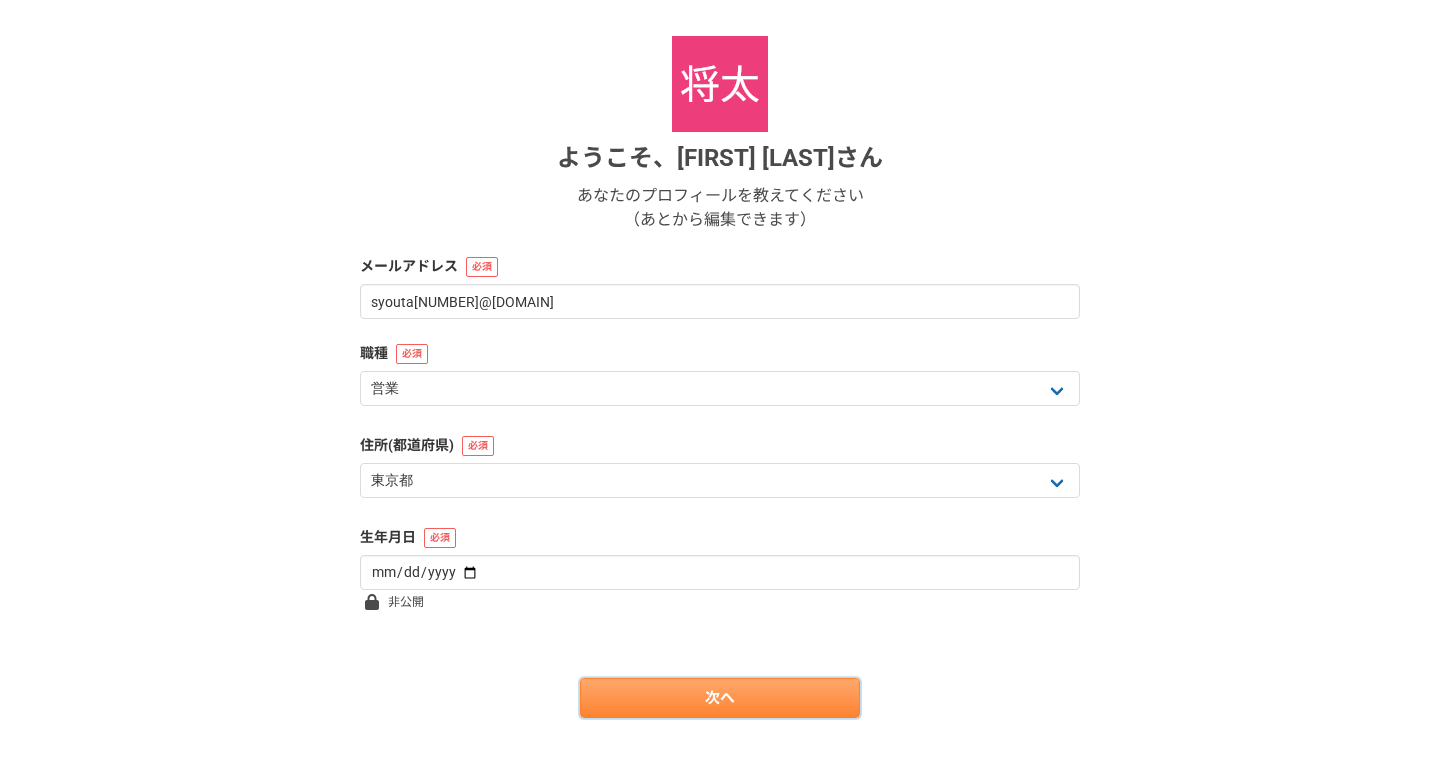 click on "次へ" at bounding box center (720, 698) 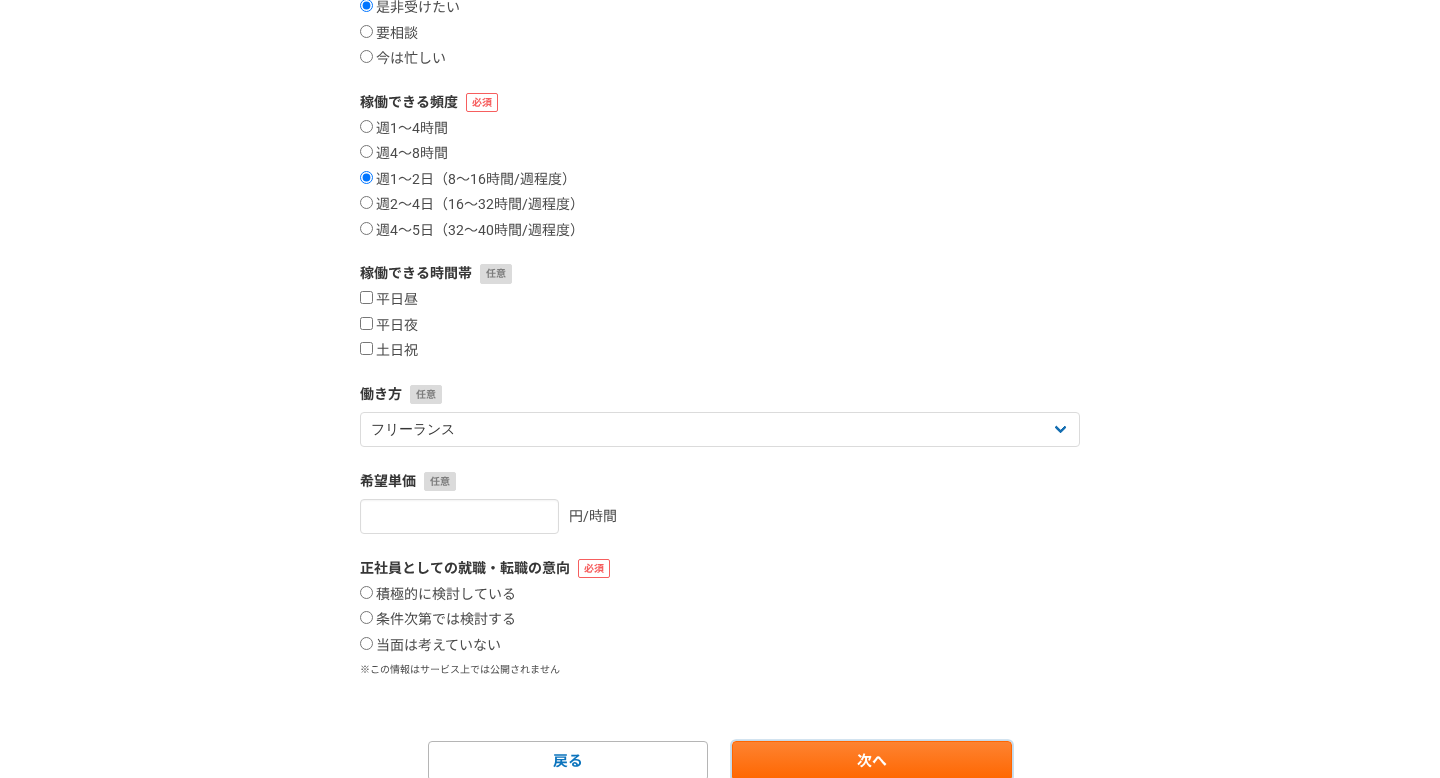 scroll, scrollTop: 325, scrollLeft: 0, axis: vertical 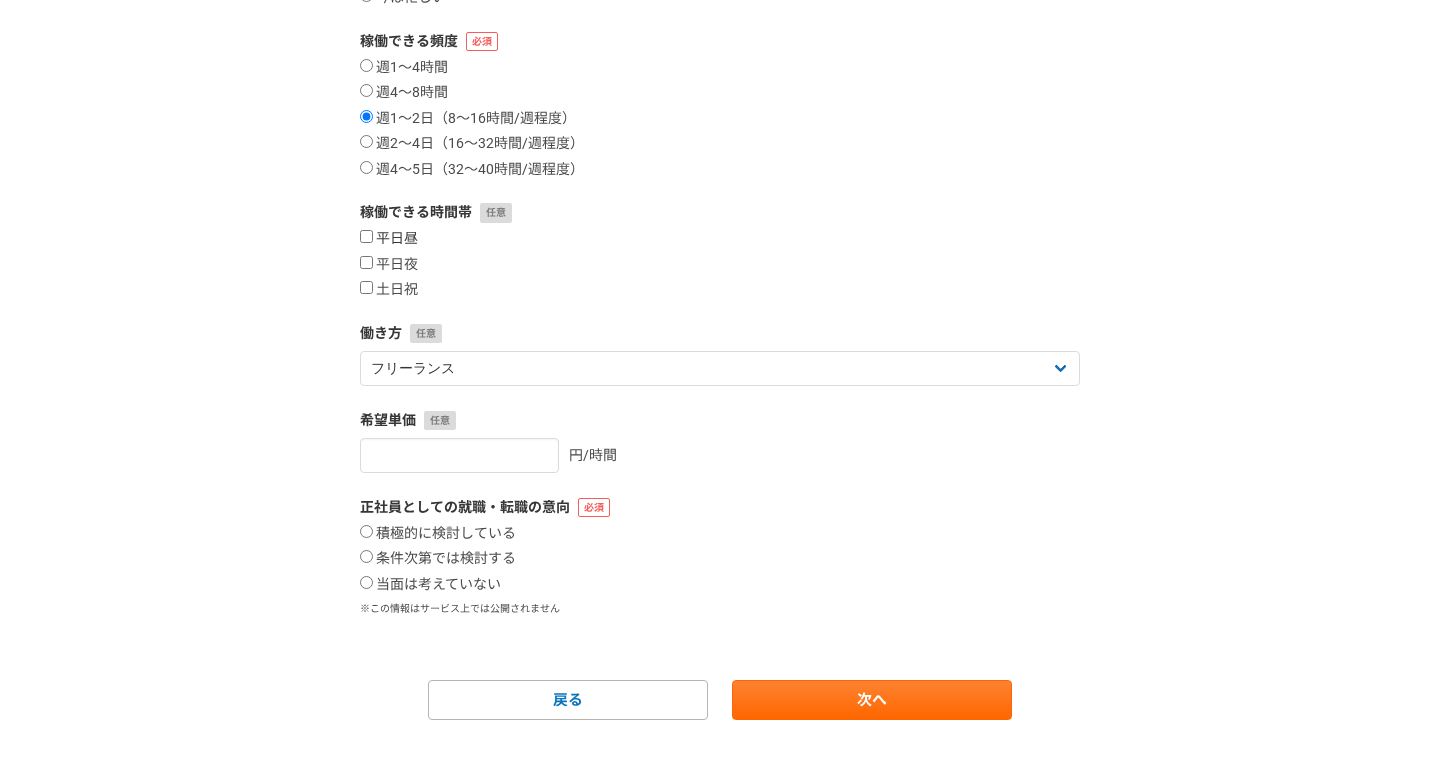 click on "平日昼" at bounding box center [366, 236] 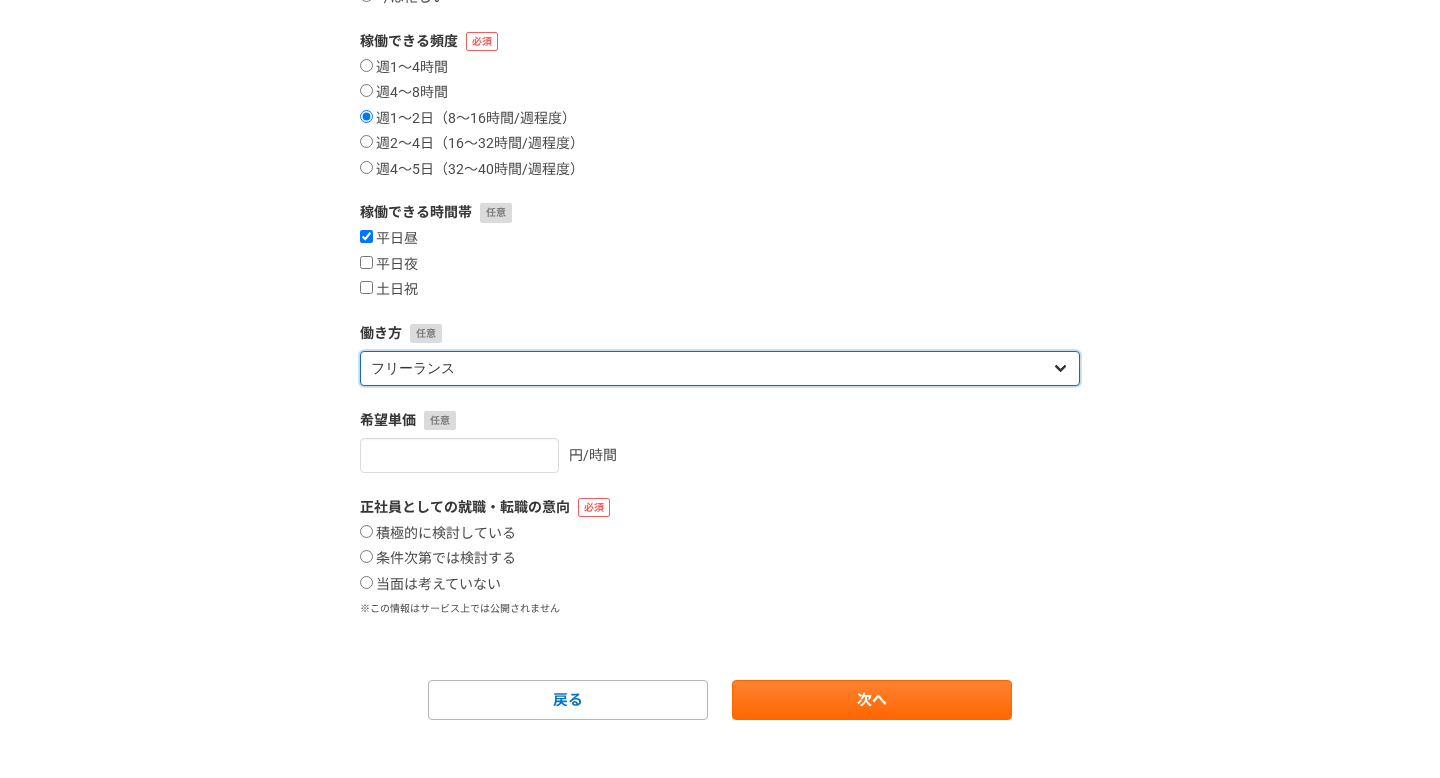 click on "フリーランス 副業 その他" at bounding box center (720, 368) 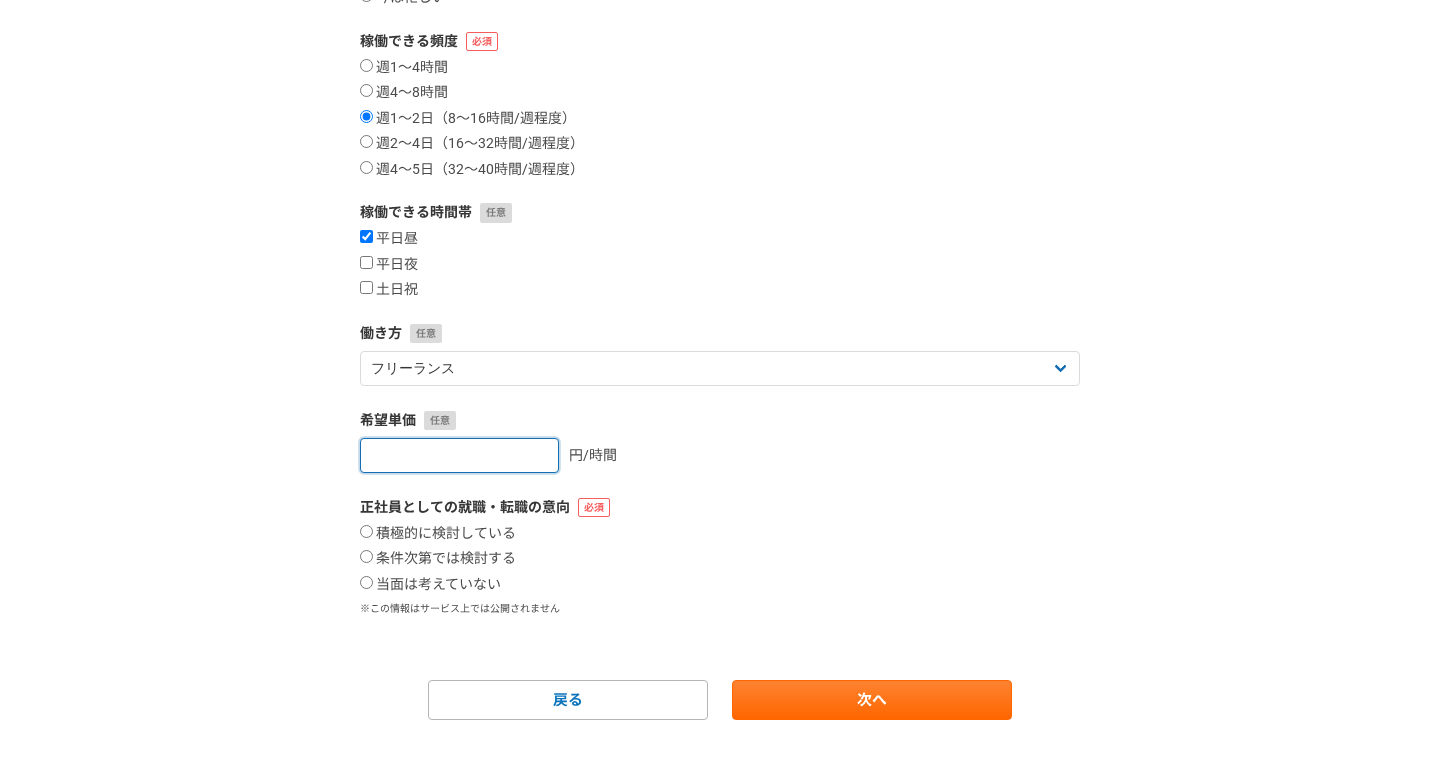 click at bounding box center (459, 455) 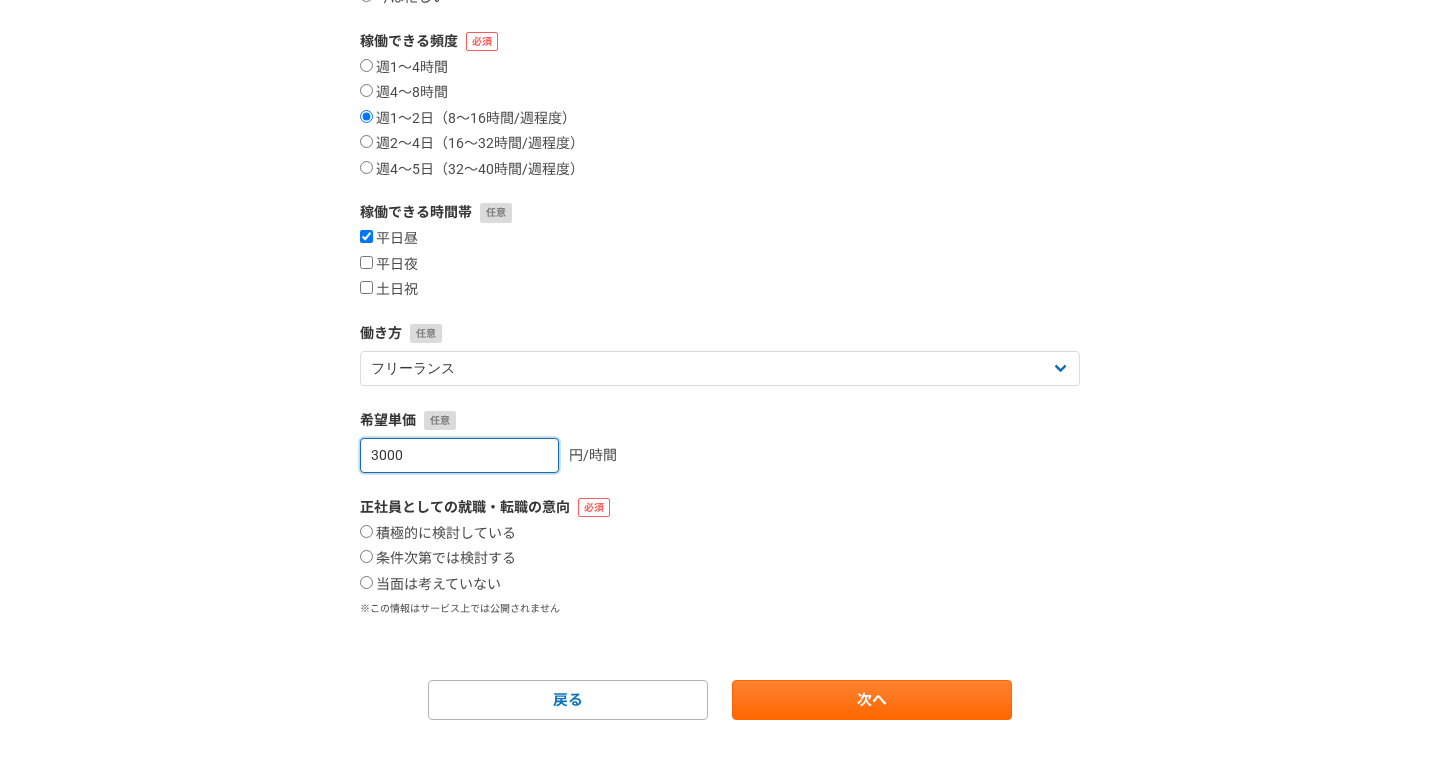 scroll, scrollTop: 347, scrollLeft: 0, axis: vertical 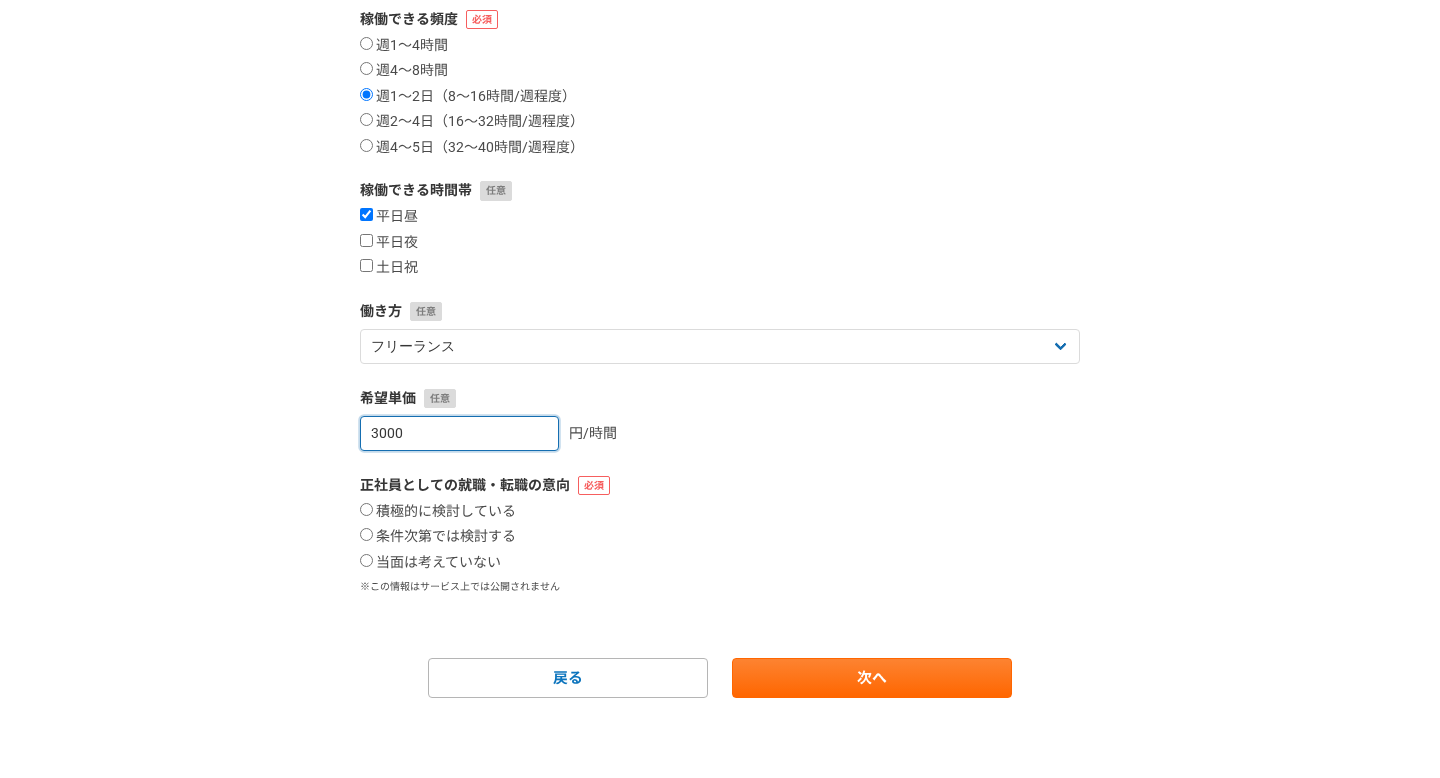 type on "3000" 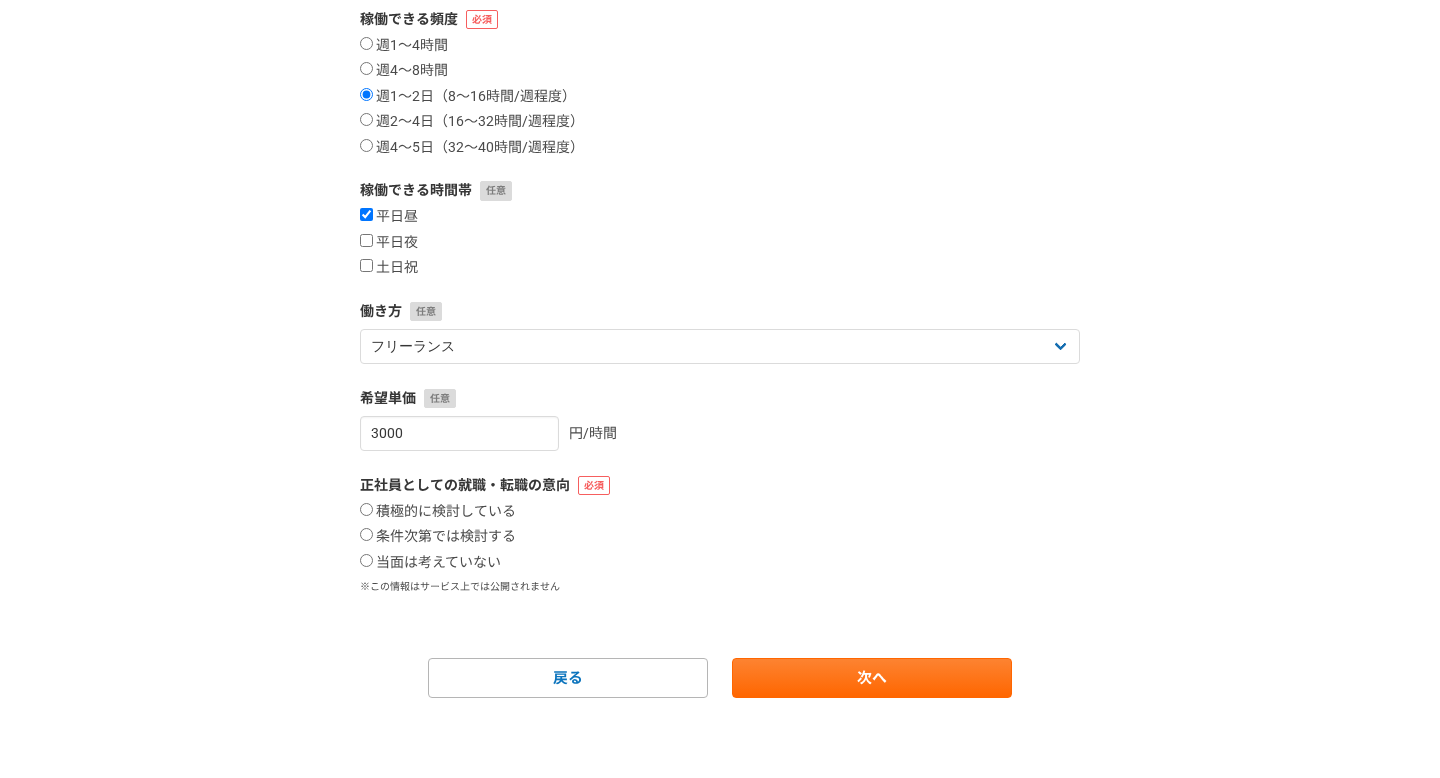 click on "1 2 3 4 5 6 案件への意欲・稼働頻度 案件への意欲   是非受けたい   要相談   今は忙しい 稼働できる頻度   週1〜4時間   週4〜8時間   週1〜2日（8〜16時間/週程度）   週2〜4日（16〜32時間/週程度）   週4〜5日（32〜40時間/週程度） 稼働できる時間帯   平日昼   平日夜   土日祝 働き方フリーランス 副業 その他 希望単価 3000 円/時間 正社員としての就職・転職の意向   積極的に検討している   条件次第では検討する   当面は考えていない ※この情報はサービス上では公開されません 戻る 次へ" at bounding box center (720, 210) 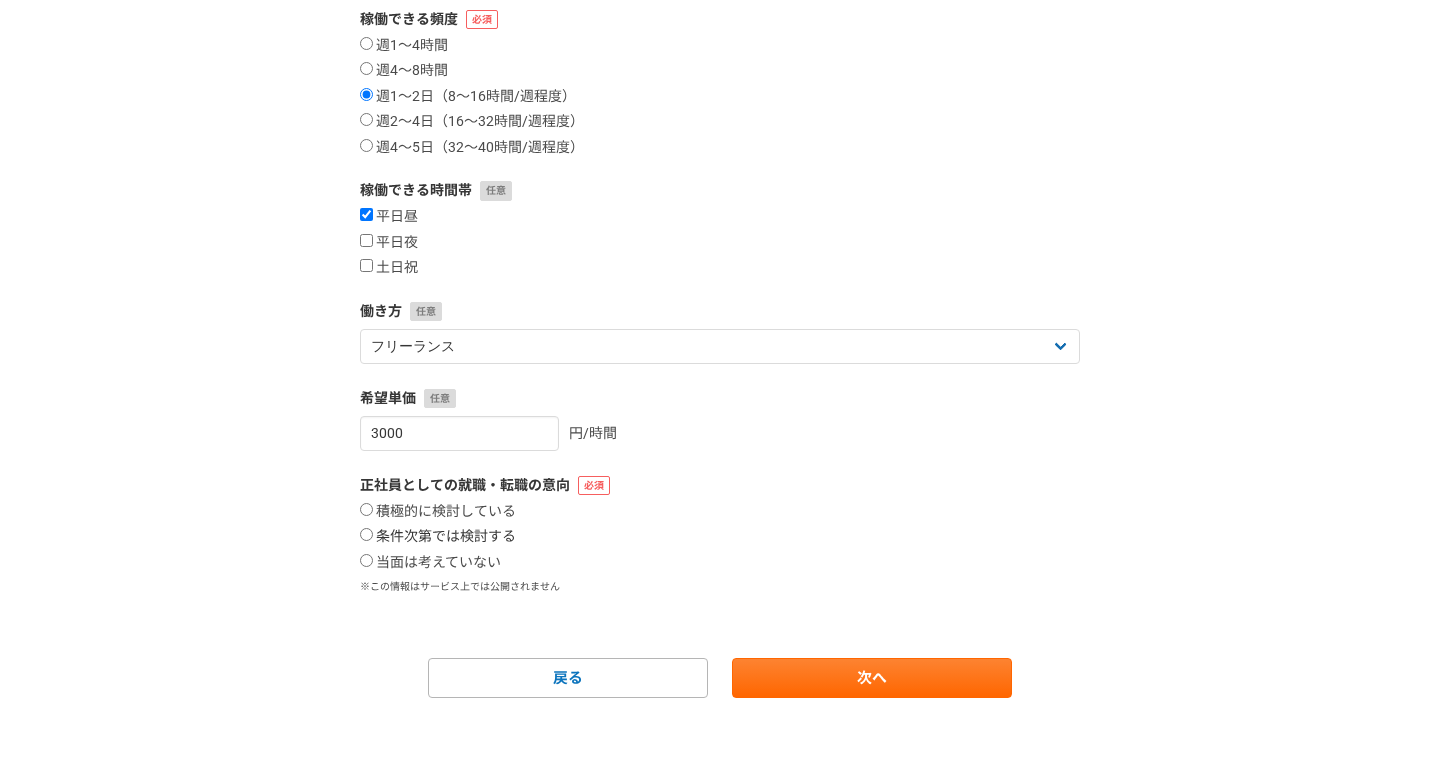 click on "条件次第では検討する" at bounding box center (366, 534) 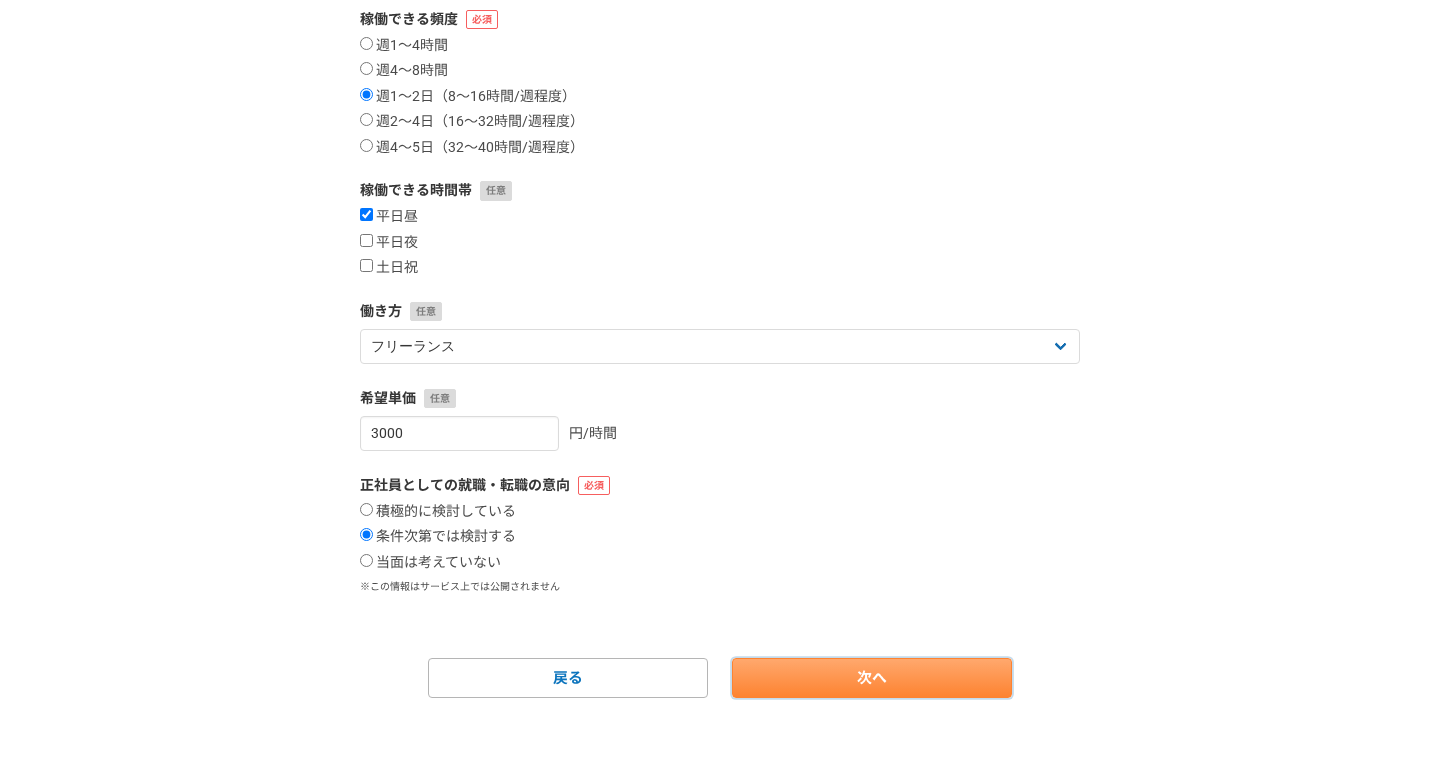 click on "次へ" at bounding box center [872, 678] 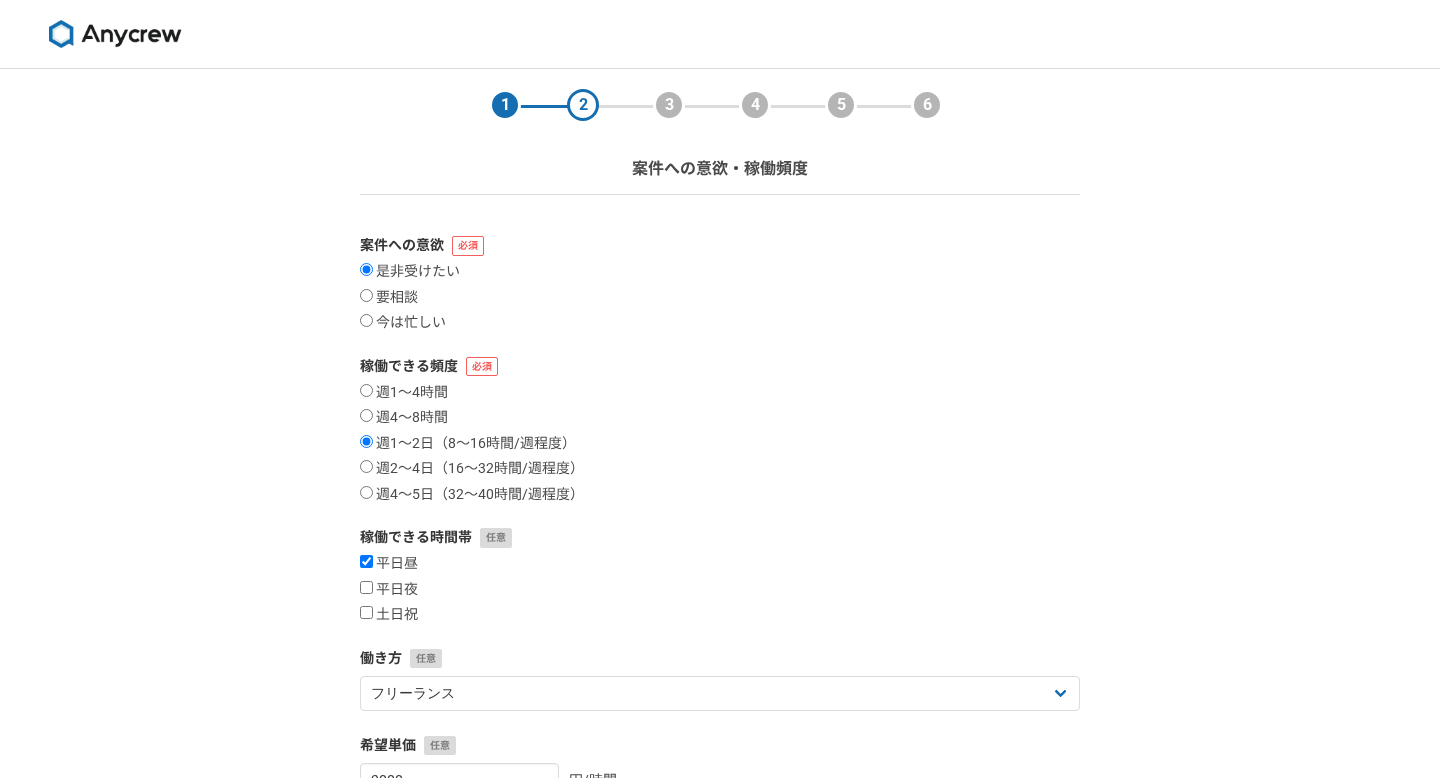select 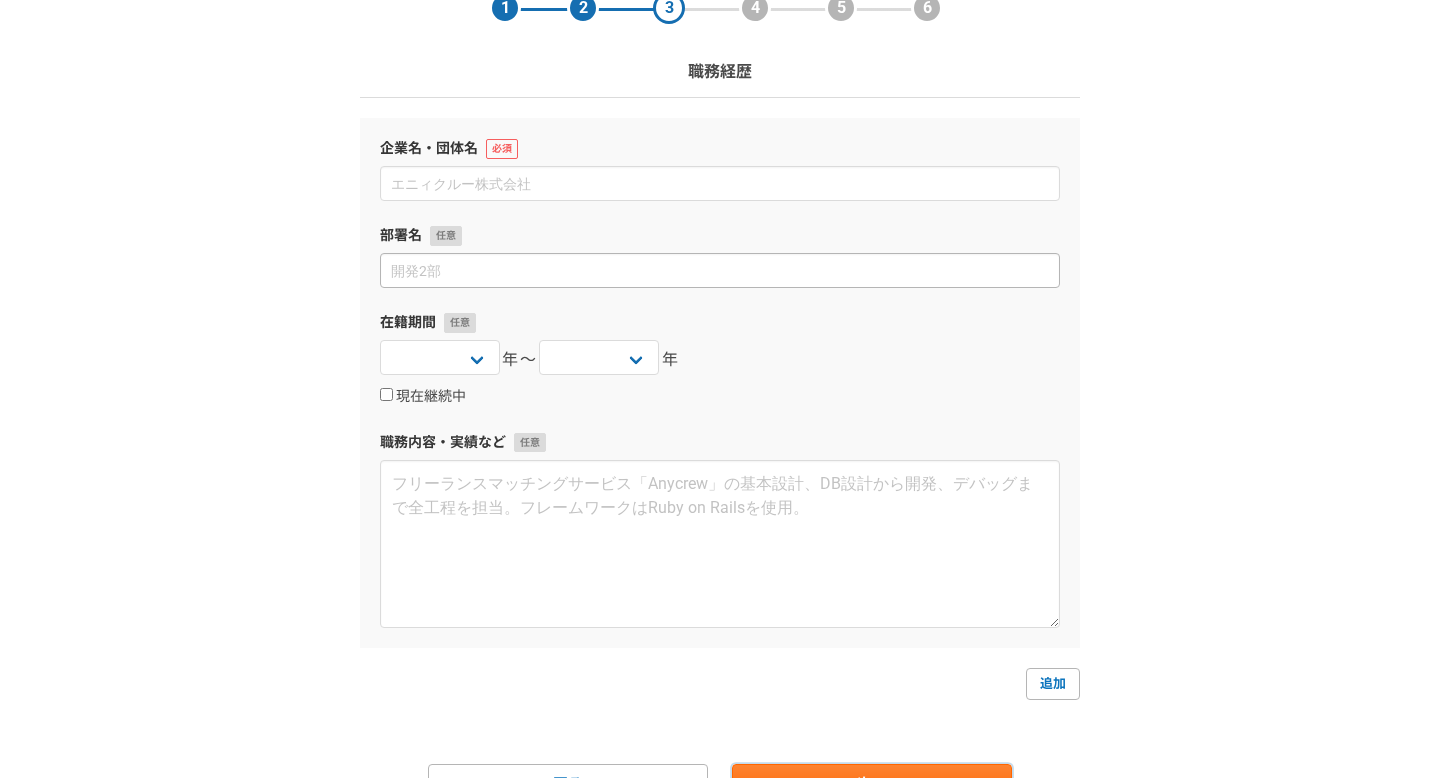 scroll, scrollTop: 0, scrollLeft: 0, axis: both 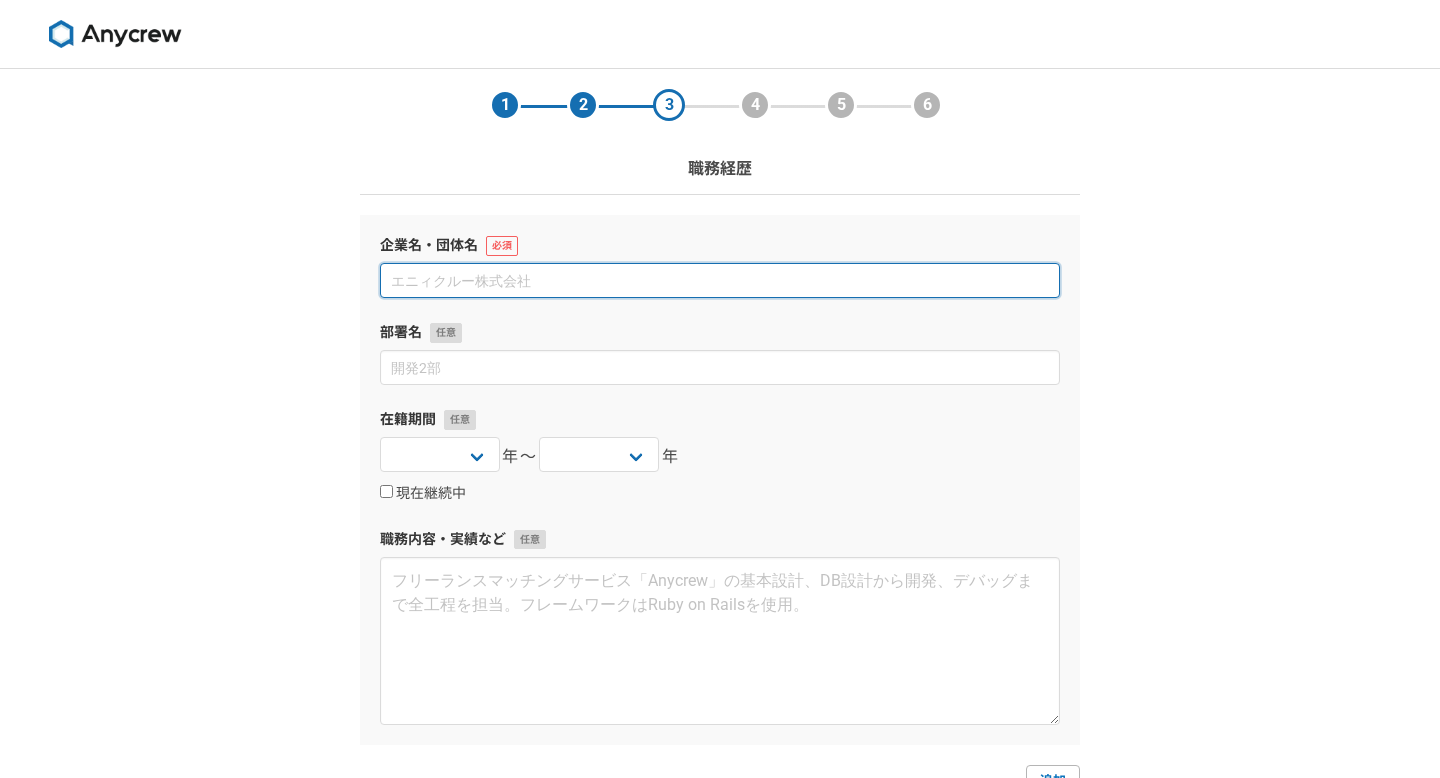 click at bounding box center [720, 280] 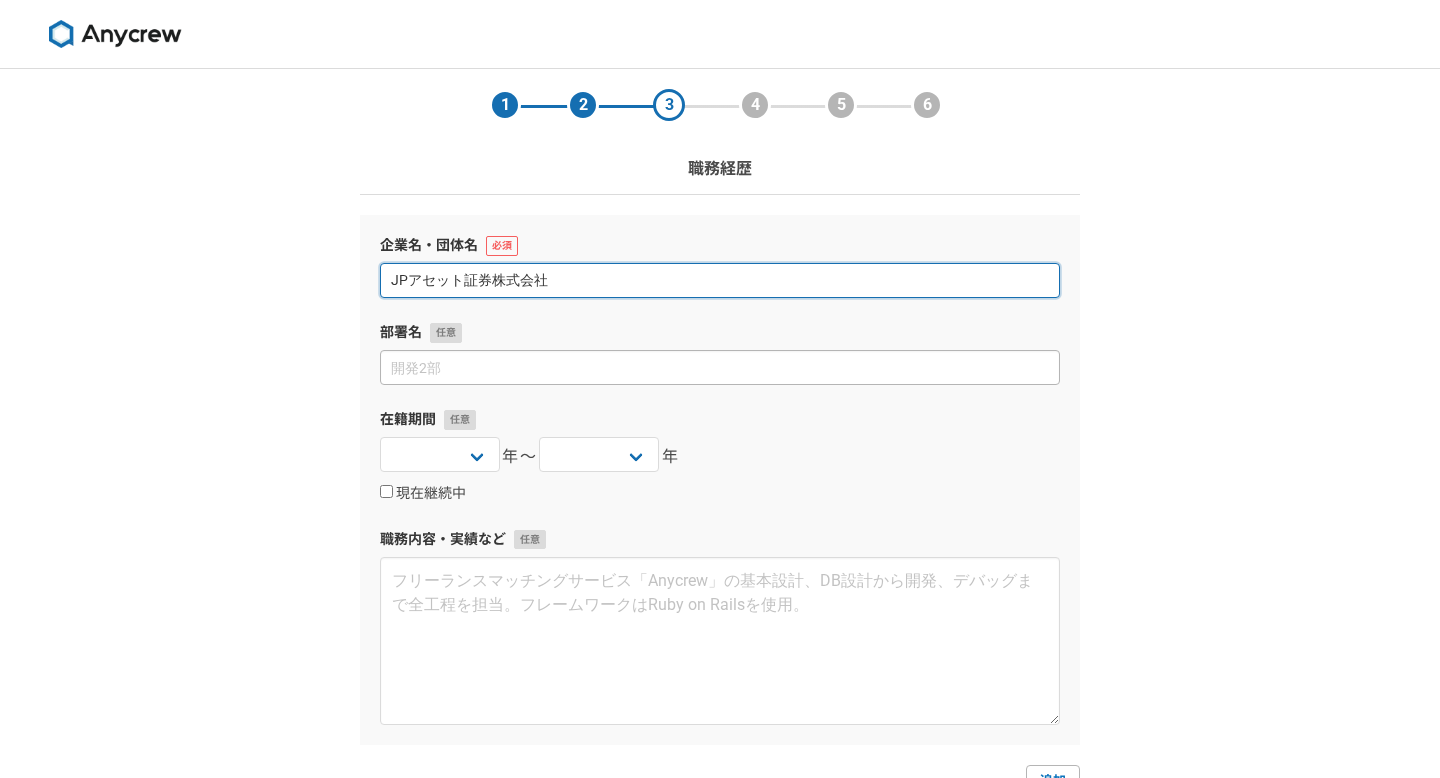 type on "JPアセット証券株式会社" 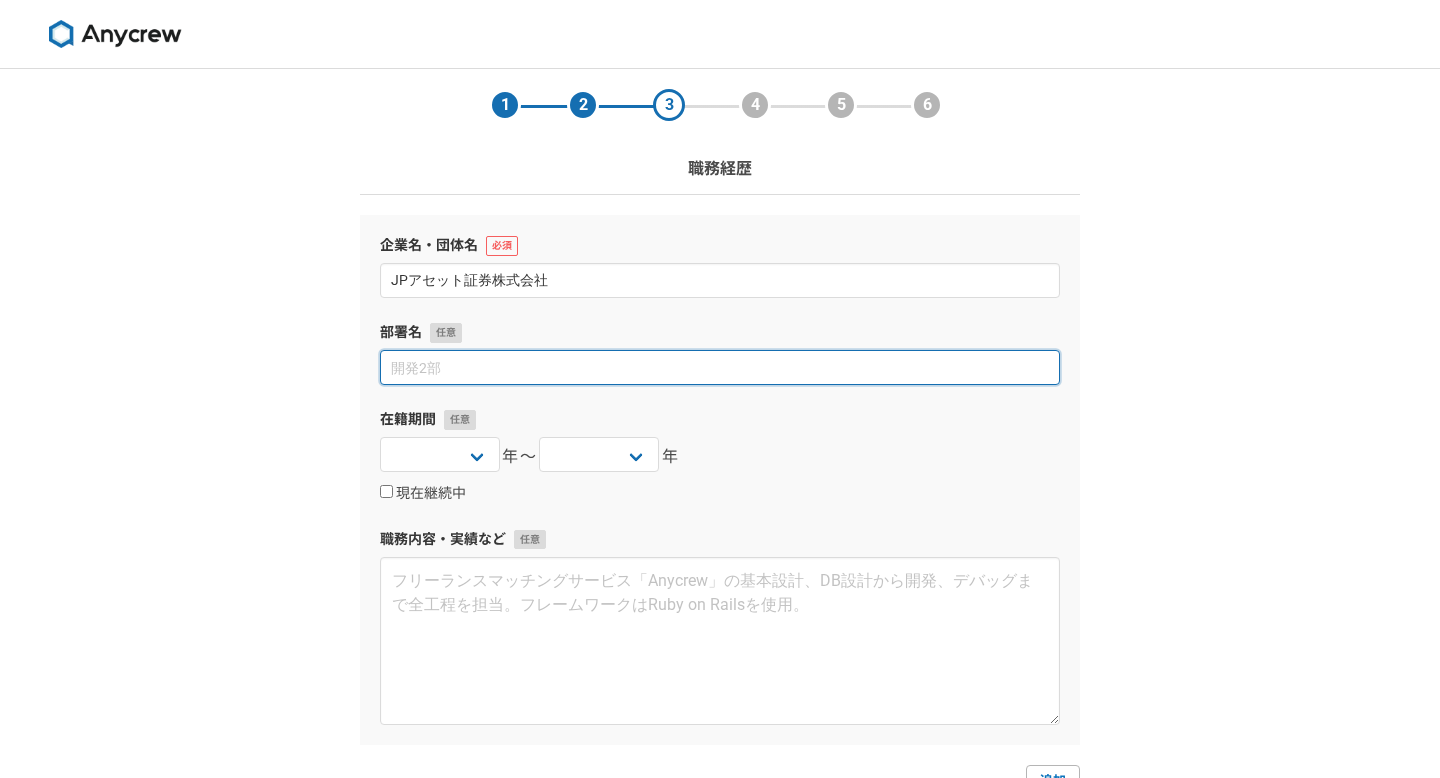 click at bounding box center (720, 367) 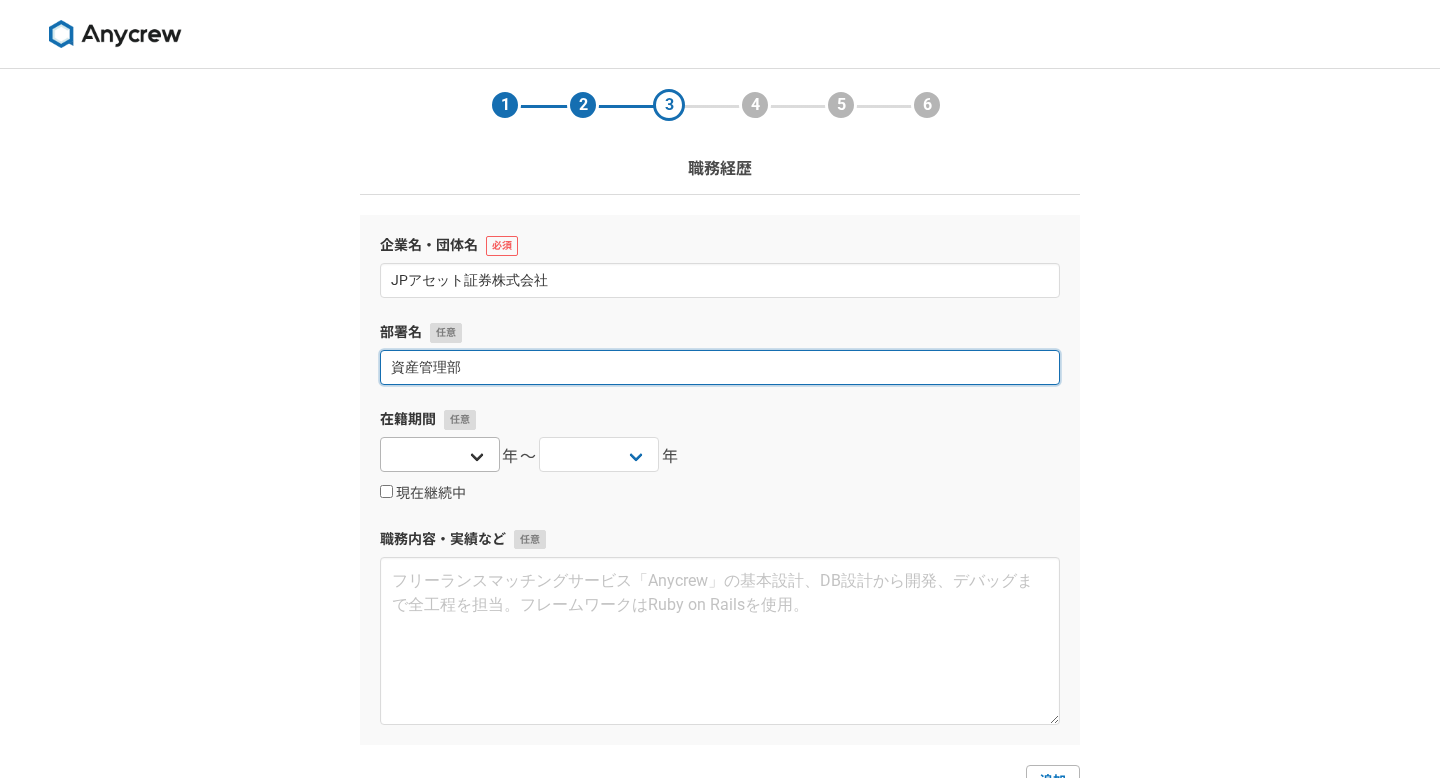 type on "資産管理部" 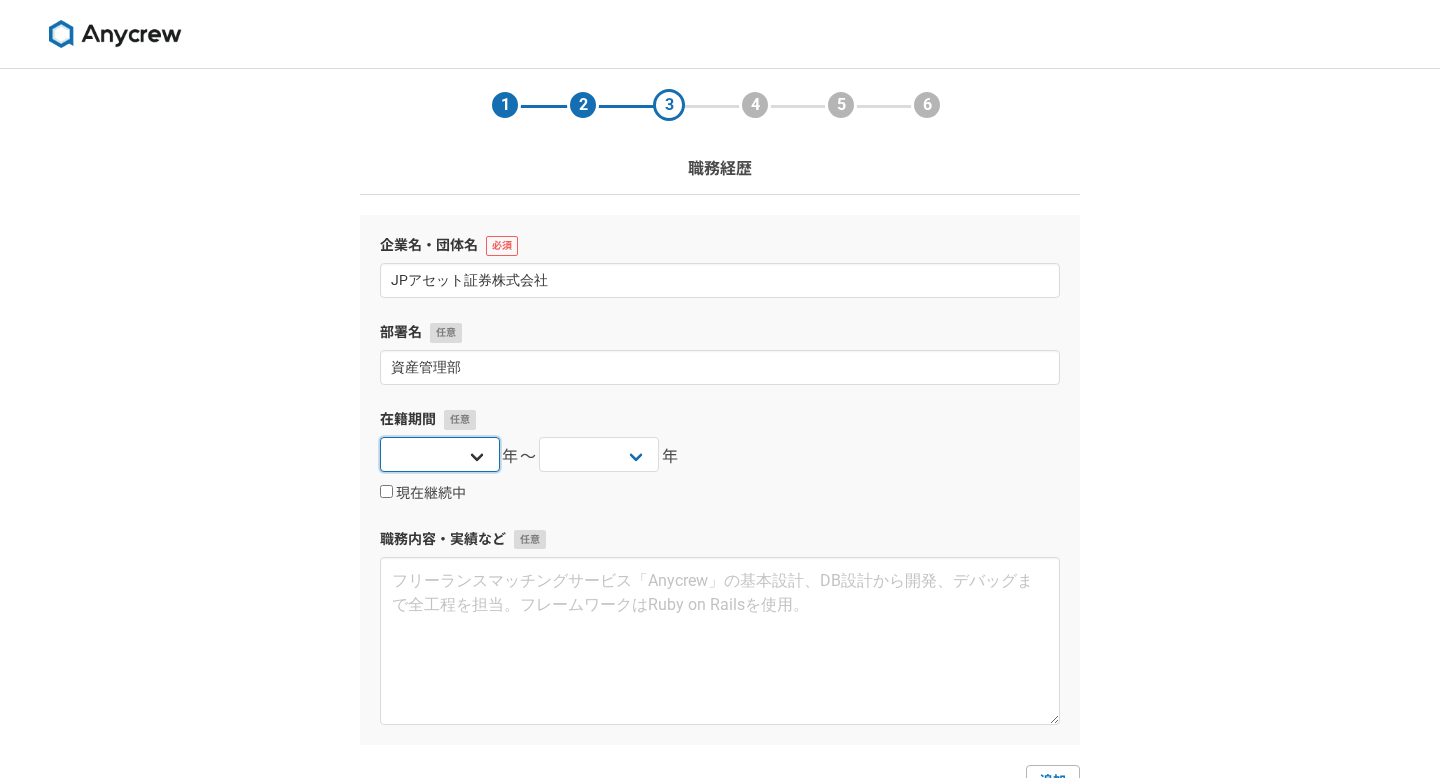 click on "2025 2024 2023 2022 2021 2020 2019 2018 2017 2016 2015 2014 2013 2012 2011 2010 2009 2008 2007 2006 2005 2004 2003 2002 2001 2000 1999 1998 1997 1996 1995 1994 1993 1992 1991 1990 1989 1988 1987 1986 1985 1984 1983 1982 1981 1980 1979 1978 1977 1976" at bounding box center [440, 454] 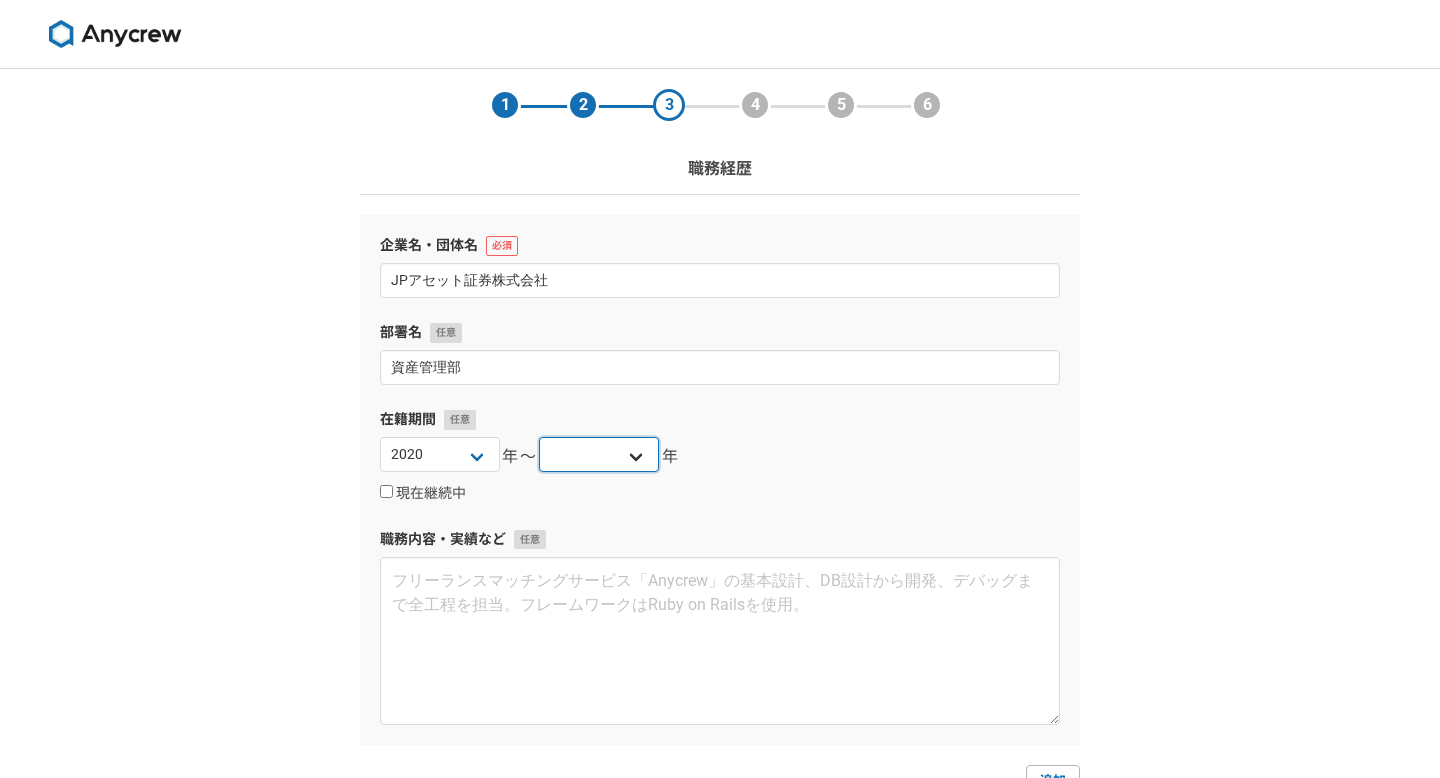 click on "2025 2024 2023 2022 2021 2020 2019 2018 2017 2016 2015 2014 2013 2012 2011 2010 2009 2008 2007 2006 2005 2004 2003 2002 2001 2000 1999 1998 1997 1996 1995 1994 1993 1992 1991 1990 1989 1988 1987 1986 1985 1984 1983 1982 1981 1980 1979 1978 1977 1976" at bounding box center [599, 454] 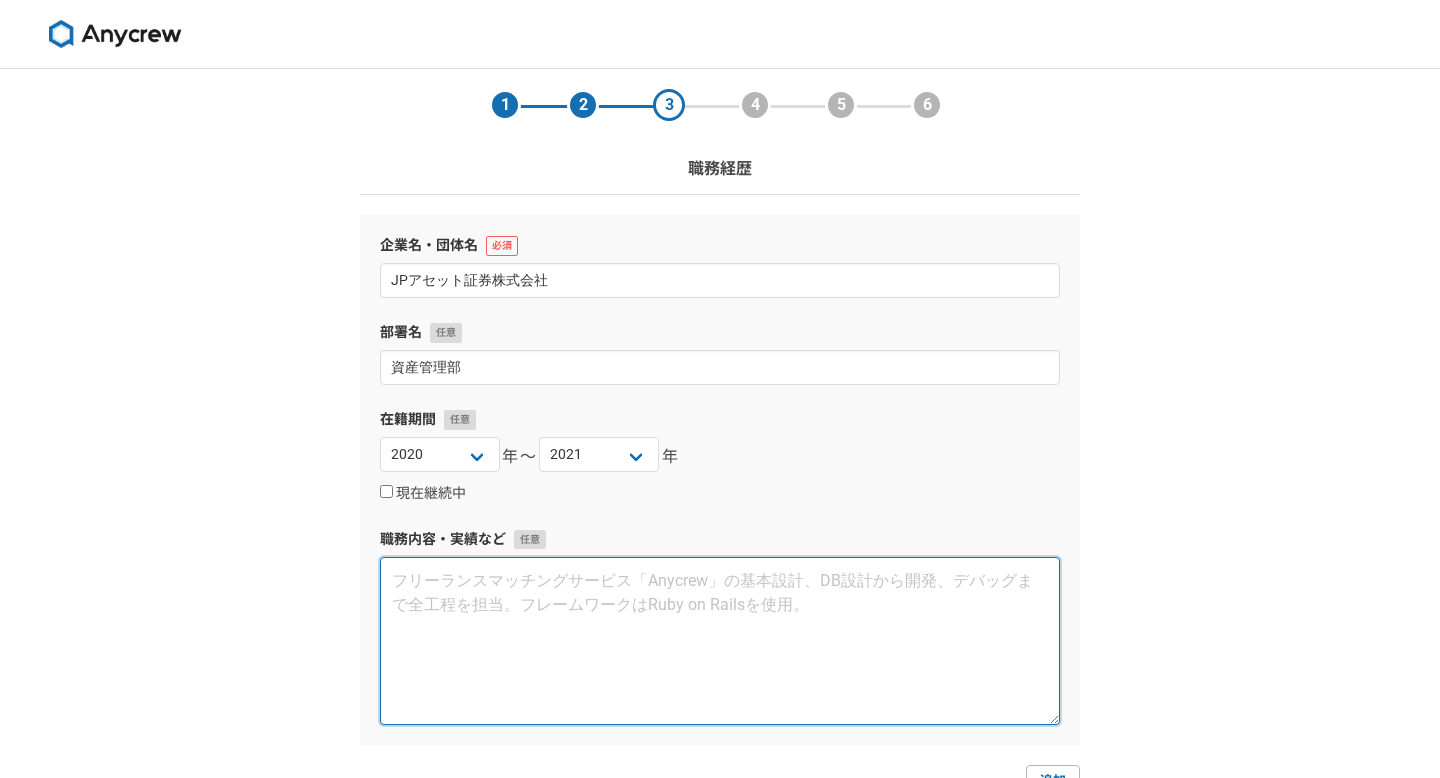 click at bounding box center (720, 641) 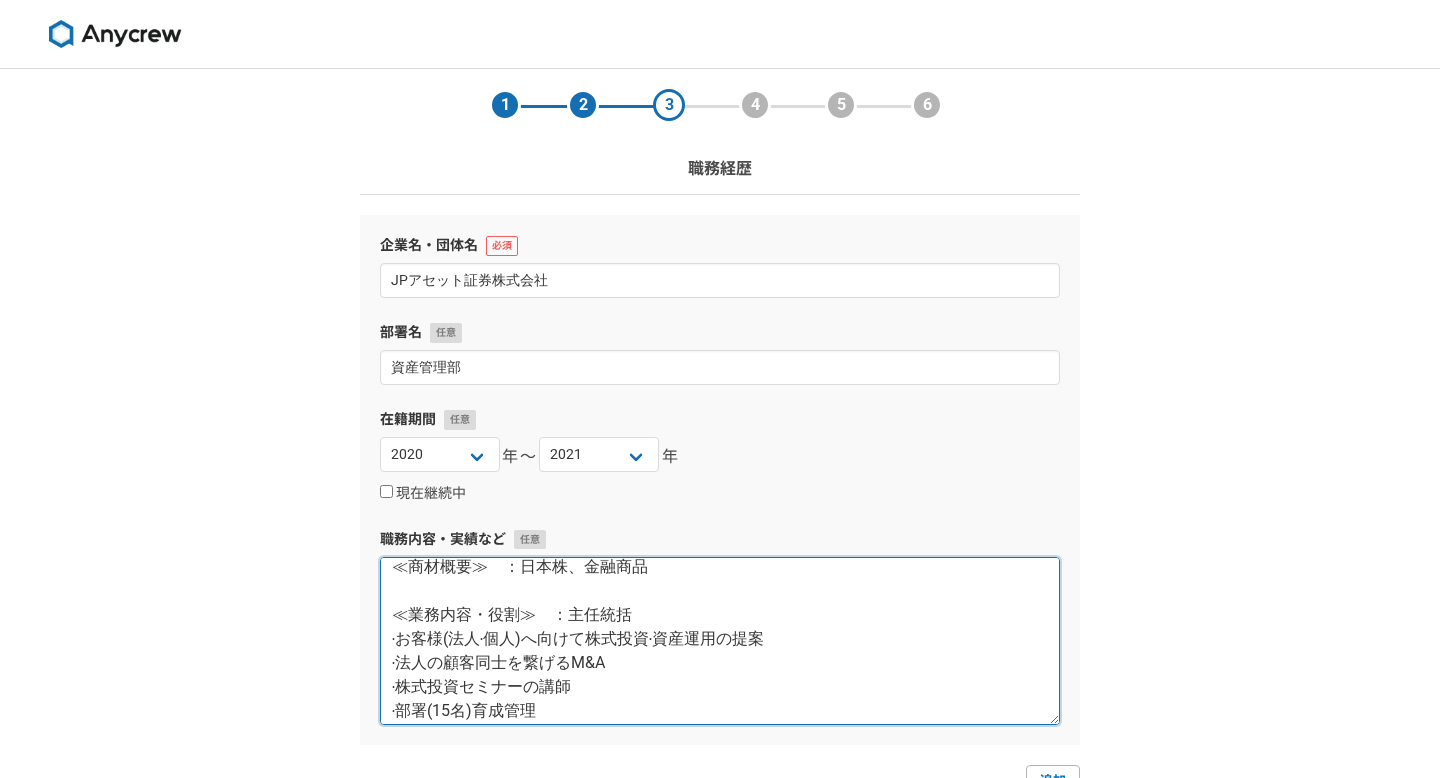 scroll, scrollTop: 0, scrollLeft: 0, axis: both 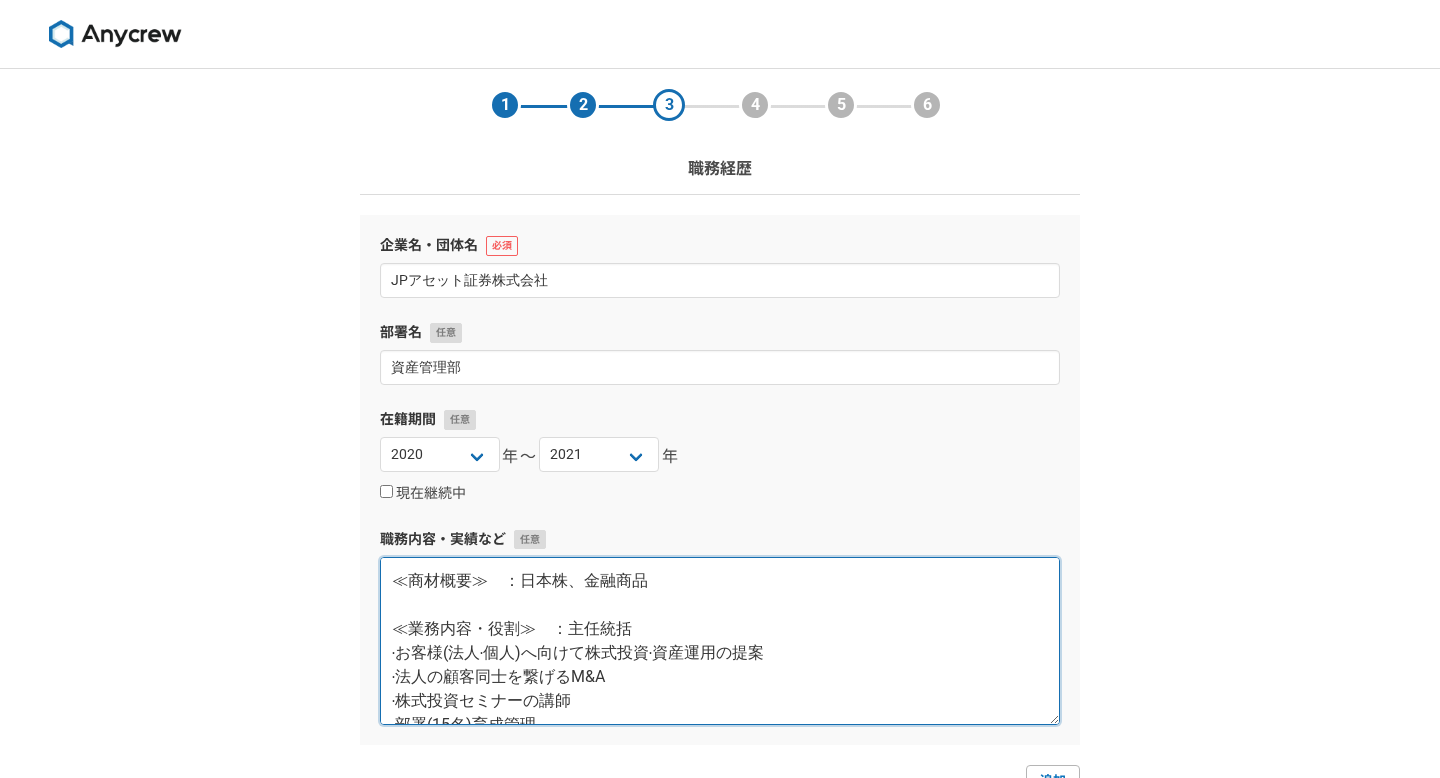 click on "≪商材概要≫　：日本株、金融商品
≪業務内容・役割≫　：主任統括
‧お客様(法人‧個人)へ向けて株式投資‧資産運用の提案
‧法人の顧客同士を繋げるM&A
‧株式投資セミナーの講師
‧部署(15名)育成管理
≪主なセールス先≫（❶業種,職種 ❷企業規模(SMB,MB,ENT) ❸営業手法➍新規・既存） ：
❶サービス、IT、物流、スポーツ、インフラ
❷SMB、MB、ENT
❸飛び込み営業
➍新規
≪定量的な実績≫(アタック数,アポ率,成約率など)　：
・新規100%(全て飛び込み営業、150件/日)
・法人:個人=80:20
■実績：
・2020年度(2020年4月〜12月):売上4千万円 達成率250% ※社内1位を獲得
・2021年度上半期(2021年1月〜3月):売上2千万円 達成率120% ※社内1位を獲得
≪定性的なスキル≫　：
関係性構築、目標達成力、精神力" at bounding box center (720, 641) 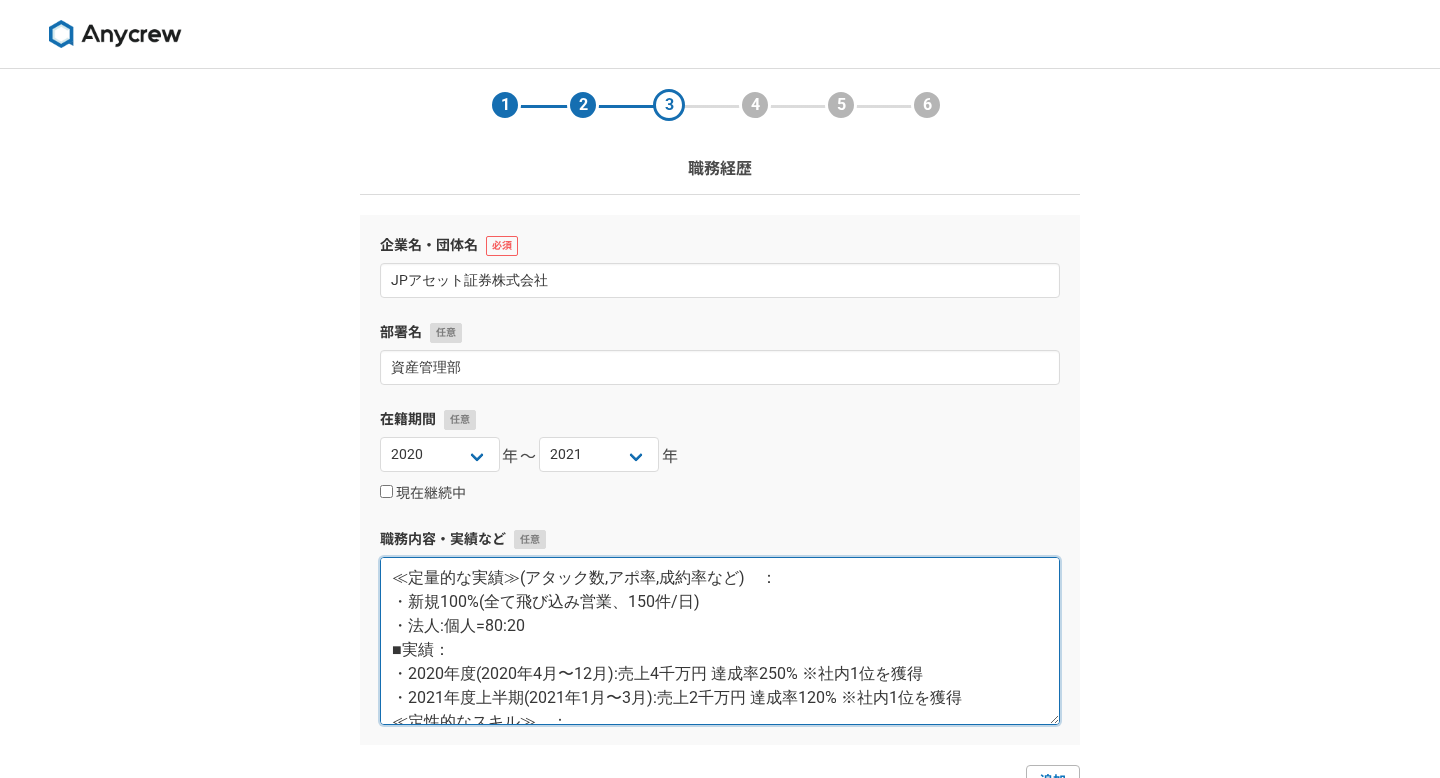 scroll, scrollTop: 384, scrollLeft: 0, axis: vertical 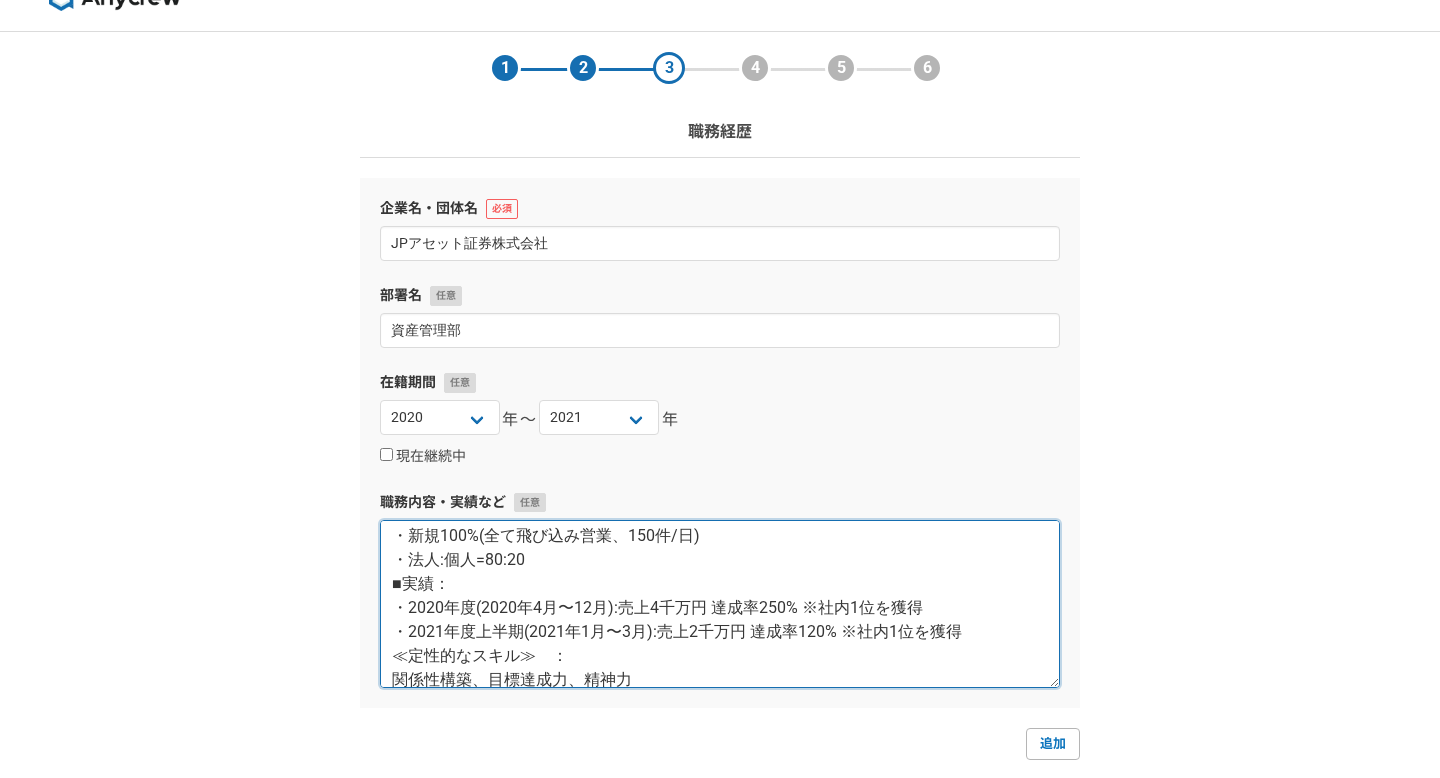 click on "≪商材概要≫　：日本株、金融商品
≪業務内容・役割≫　：営業部長
‧お客様(法人‧個人)へ向けて株式投資‧資産運用の提案
‧法人の顧客同士を繋げるM&A
‧株式投資セミナーの講師
‧部署(15名)育成管理
≪主なセールス先≫（❶業種,職種 ❷企業規模(SMB,MB,ENT) ❸営業手法➍新規・既存） ：
❶サービス、IT、物流、スポーツ、インフラ
❷SMB、MB、ENT
❸飛び込み営業
➍新規
≪定量的な実績≫(アタック数,アポ率,成約率など)　：
・新規100%(全て飛び込み営業、150件/日)
・法人:個人=80:20
■実績：
・2020年度(2020年4月〜12月):売上4千万円 達成率250% ※社内1位を獲得
・2021年度上半期(2021年1月〜3月):売上2千万円 達成率120% ※社内1位を獲得
≪定性的なスキル≫　：
関係性構築、目標達成力、精神力" at bounding box center [720, 604] 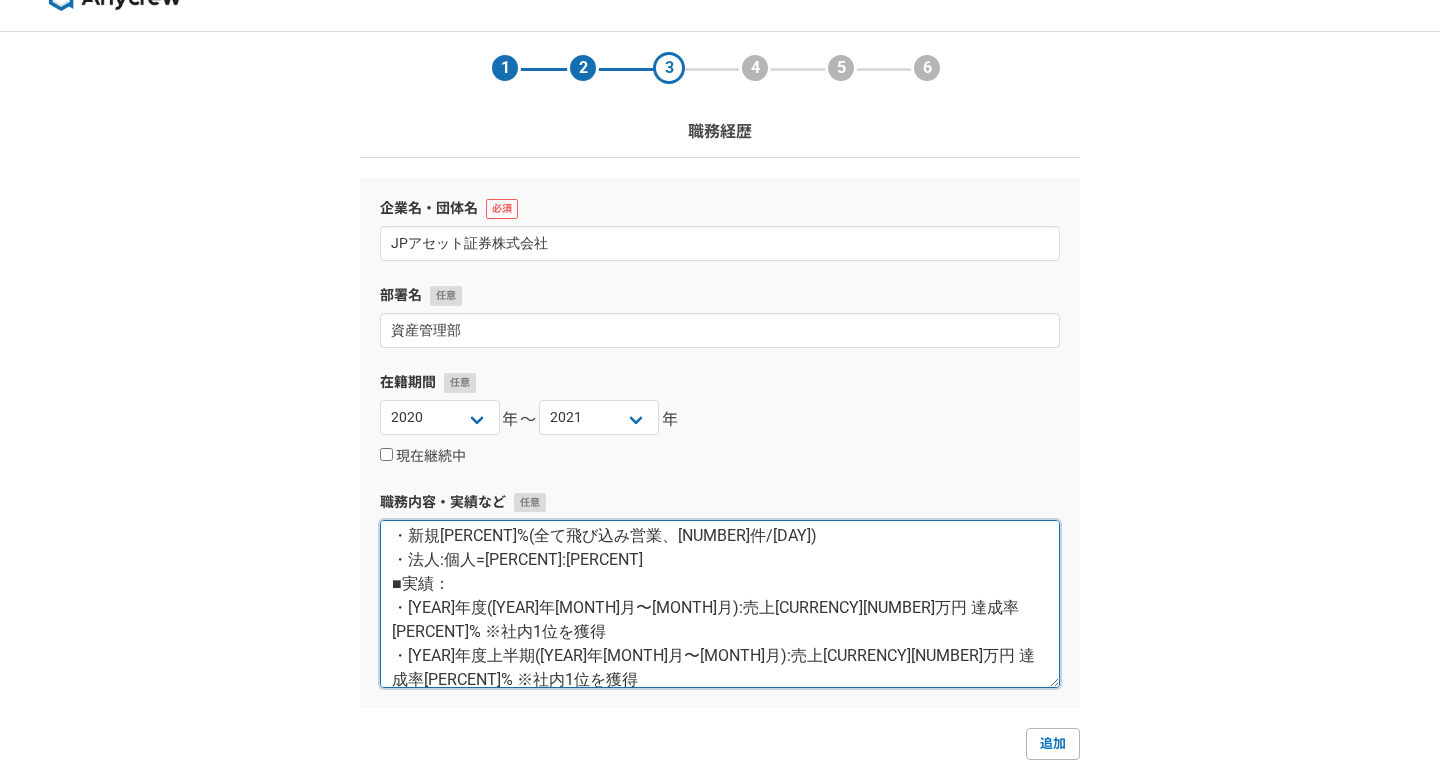 scroll, scrollTop: 384, scrollLeft: 0, axis: vertical 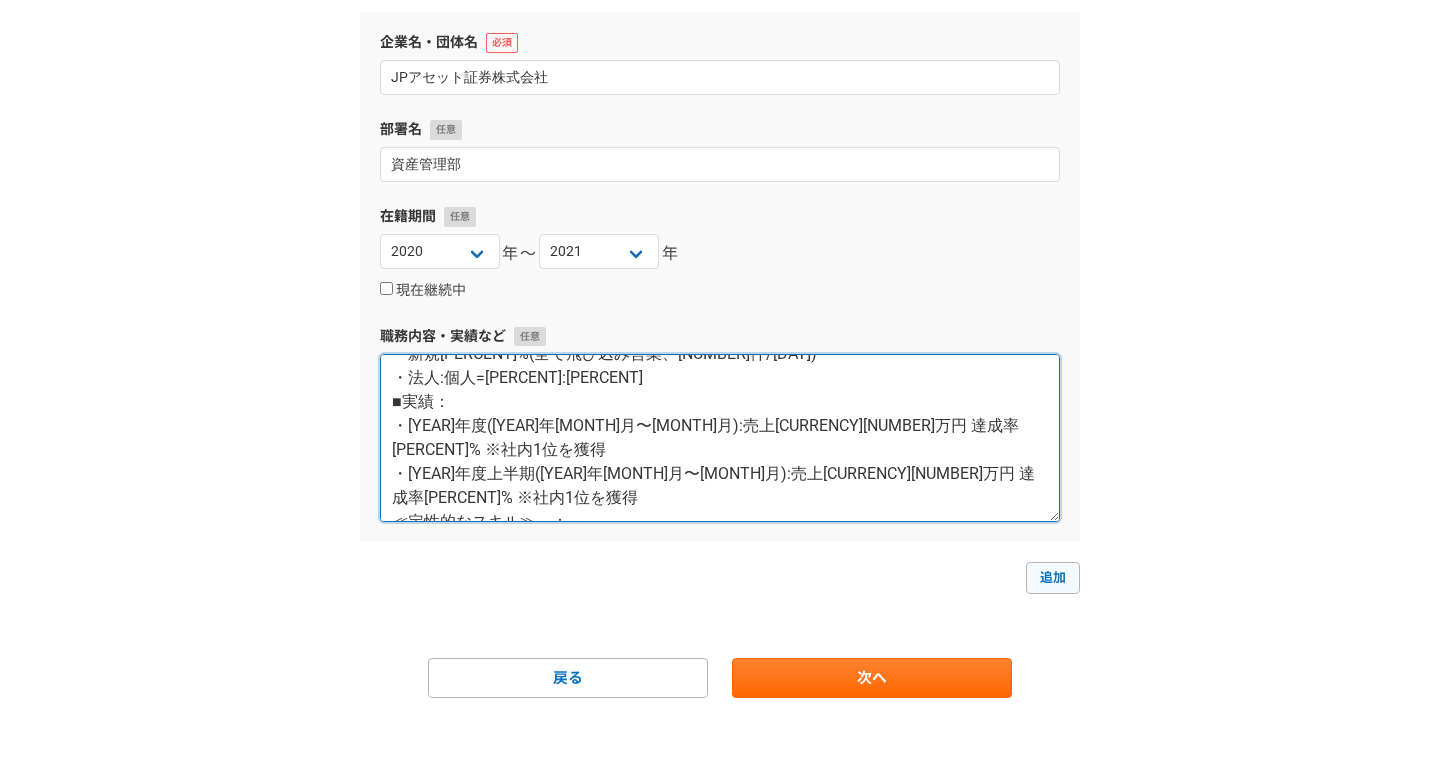 type on "≪商材概要≫　：日本株、金融商品
≪業務内容・役割≫　：営業部長
‧お客様(法人‧個人)へ向けて株式投資‧資産運用の提案
‧法人の顧客同士を繋げるM&A
‧株式投資セミナーの講師
‧部署([NUMBER]名)育成管理
≪主なセールス先≫（❶業種,職種 ❷企業規模(SMB,MB,ENT) ❸営業手法➍新規・既存） ：
❶サービス、IT、物流、スポーツ、インフラ
❷SMB、MB、ENT
❸飛び込み営業
➍新規
≪定量的な実績≫(アタック数,アポ率,成約率など)　：
・新規[PERCENT]%(全て飛び込み営業、[NUMBER]件/[DAY])
・法人:個人=[PERCENT]:[PERCENT]
■実績：
・[YEAR]年度([YEAR]年[MONTH]月〜[MONTH]月):売上[CURRENCY][NUMBER]万円 達成率[PERCENT]% ※社内1位を獲得
・[YEAR]年度上半期([YEAR]年[MONTH]月〜[MONTH]月):売上[CURRENCY][NUMBER]万円 達成率[PERCENT]% ※社内1位を獲得
≪定性的なスキル≫　：
関係性構築、目標達成力、精神力" 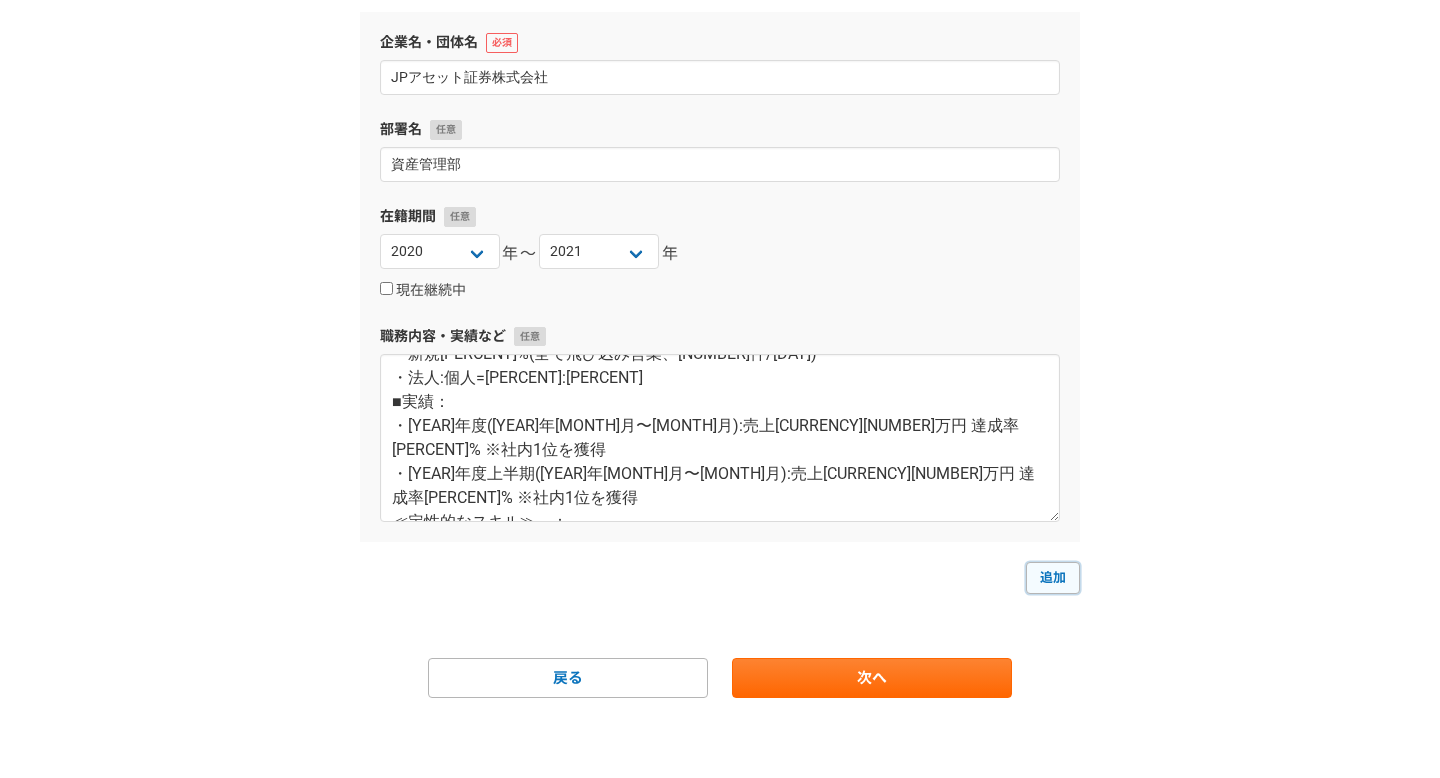 click on "追加" at bounding box center (1053, 578) 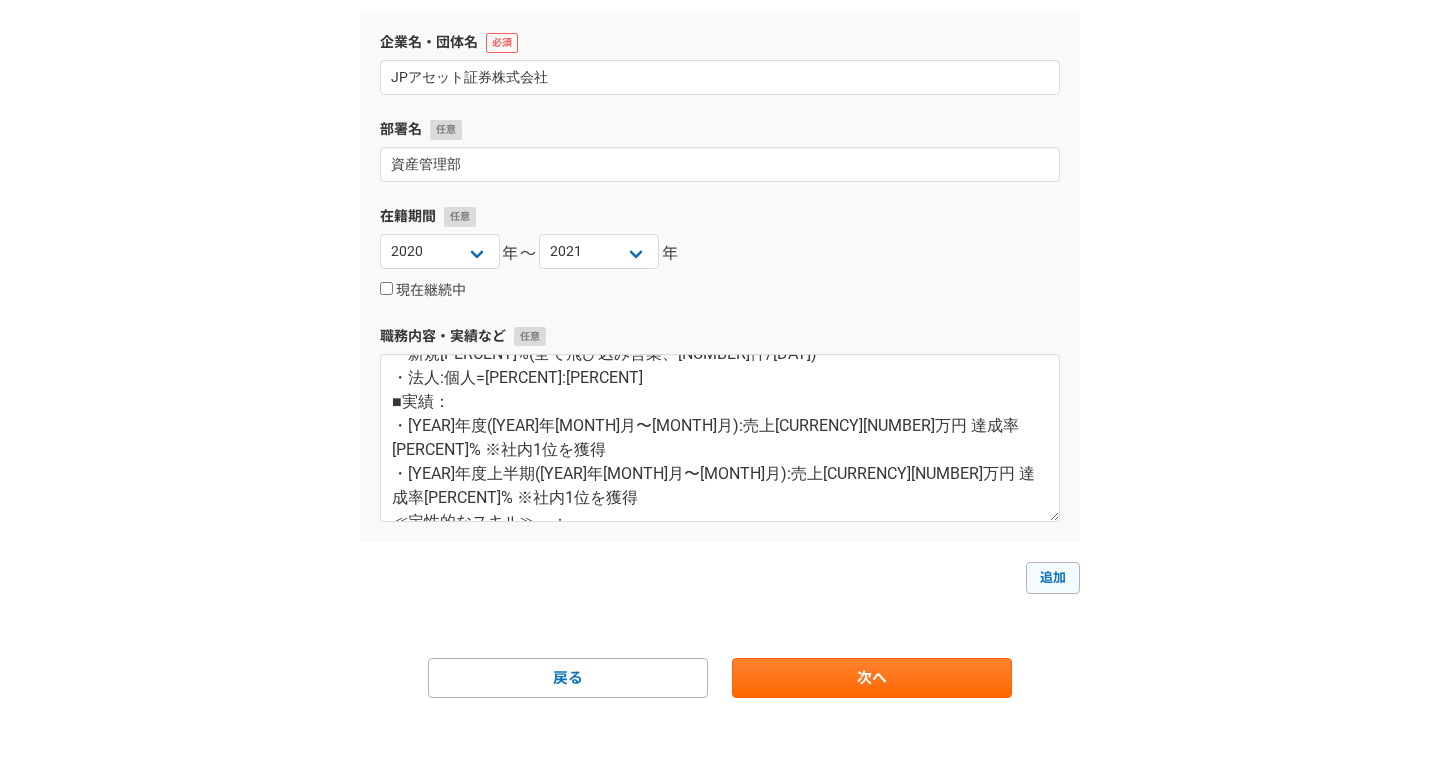 select 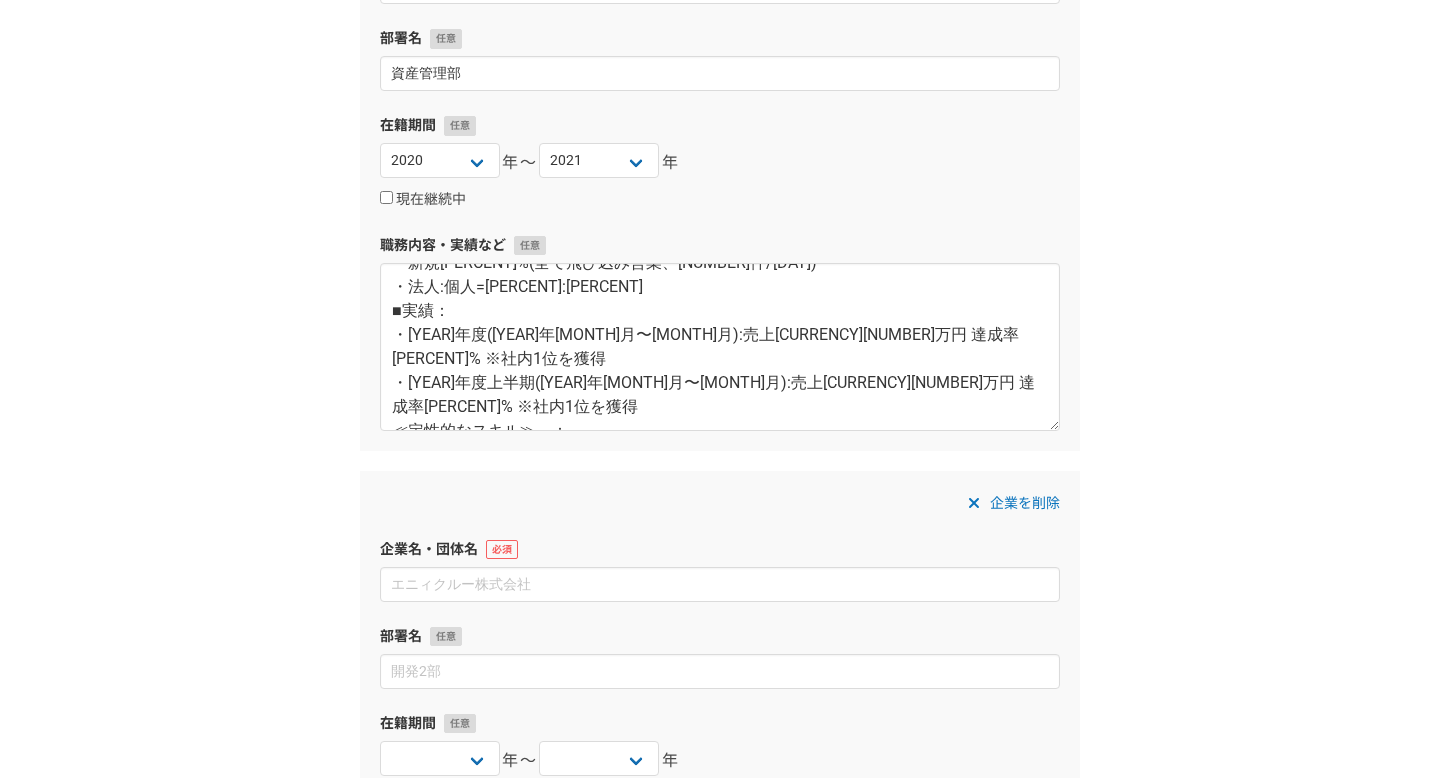 click 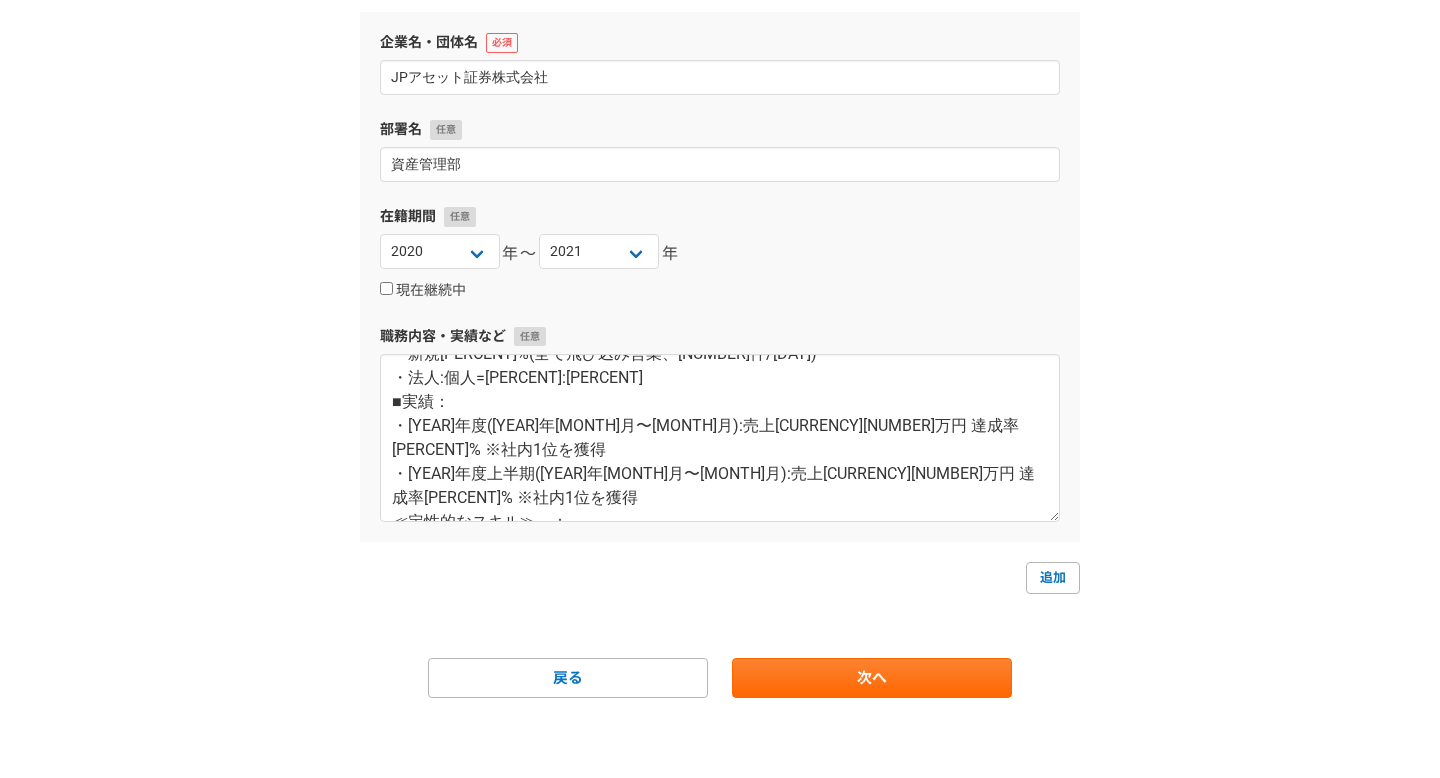 scroll, scrollTop: 203, scrollLeft: 0, axis: vertical 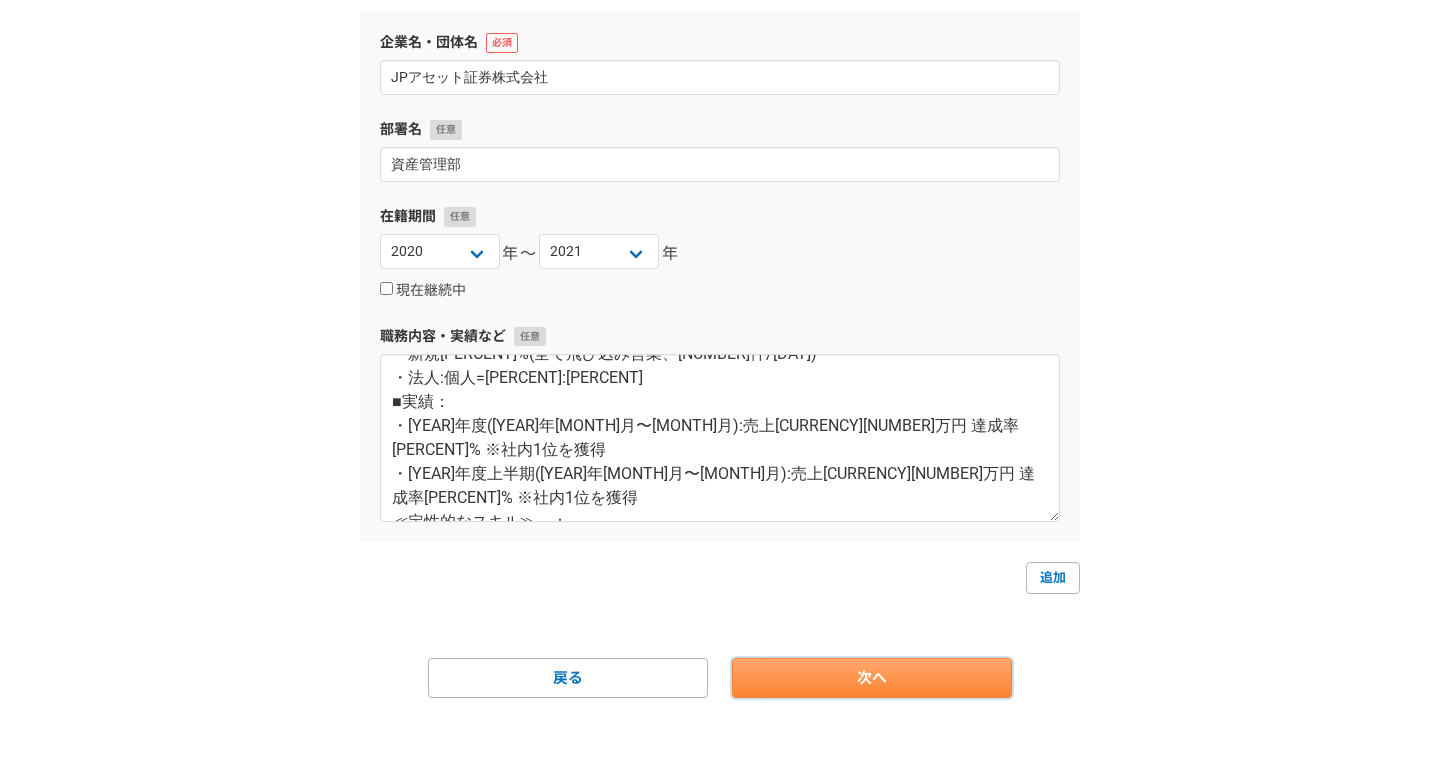 click on "次へ" at bounding box center [872, 678] 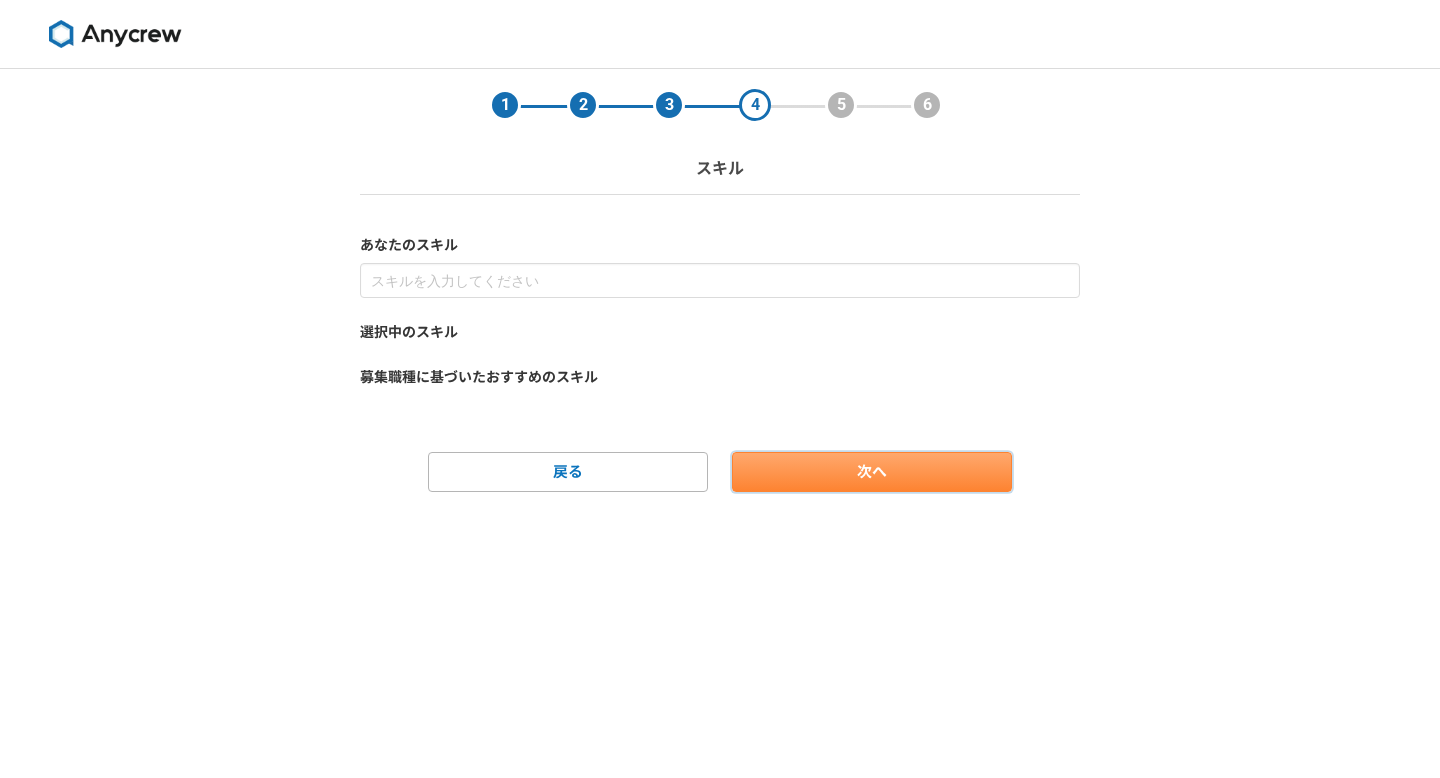 scroll, scrollTop: 0, scrollLeft: 0, axis: both 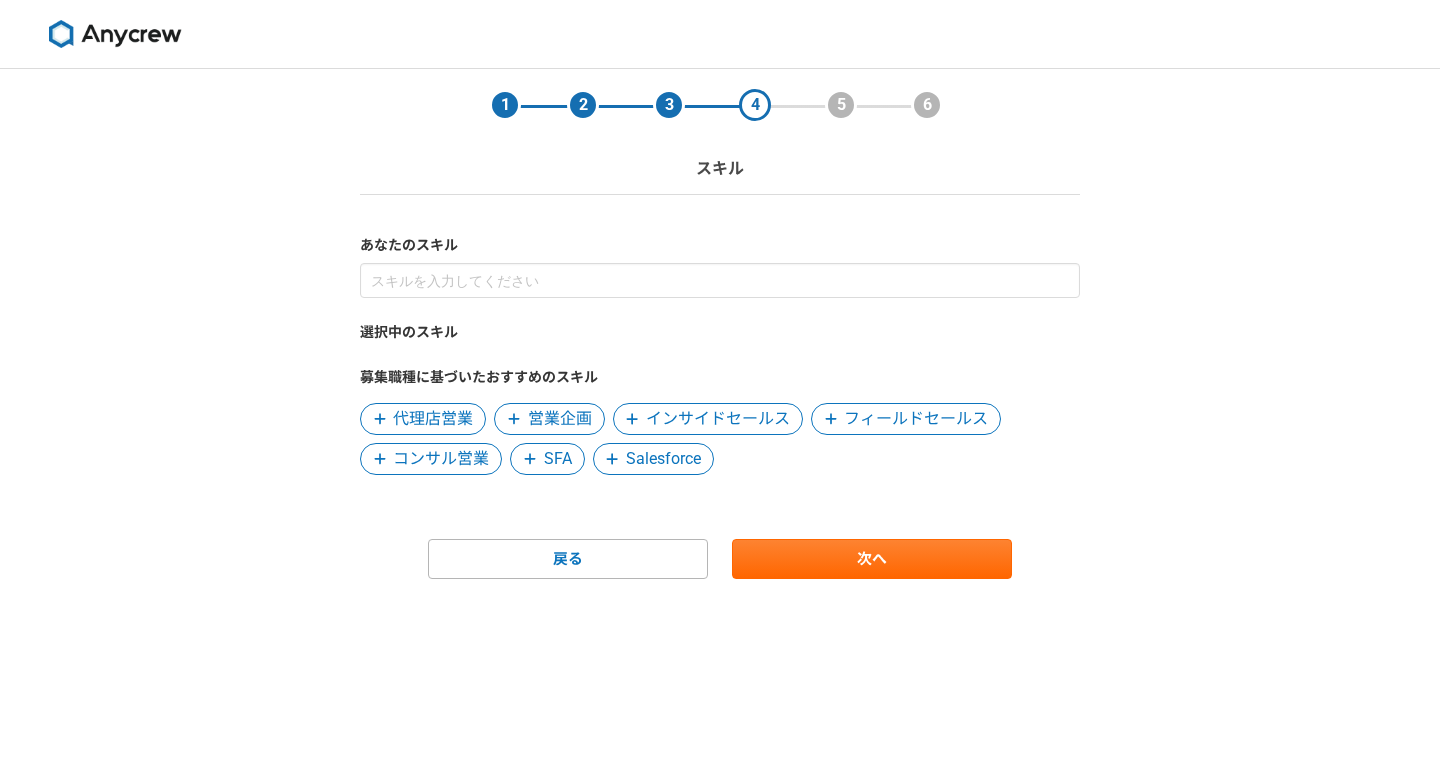 click on "代理店営業" at bounding box center [433, 419] 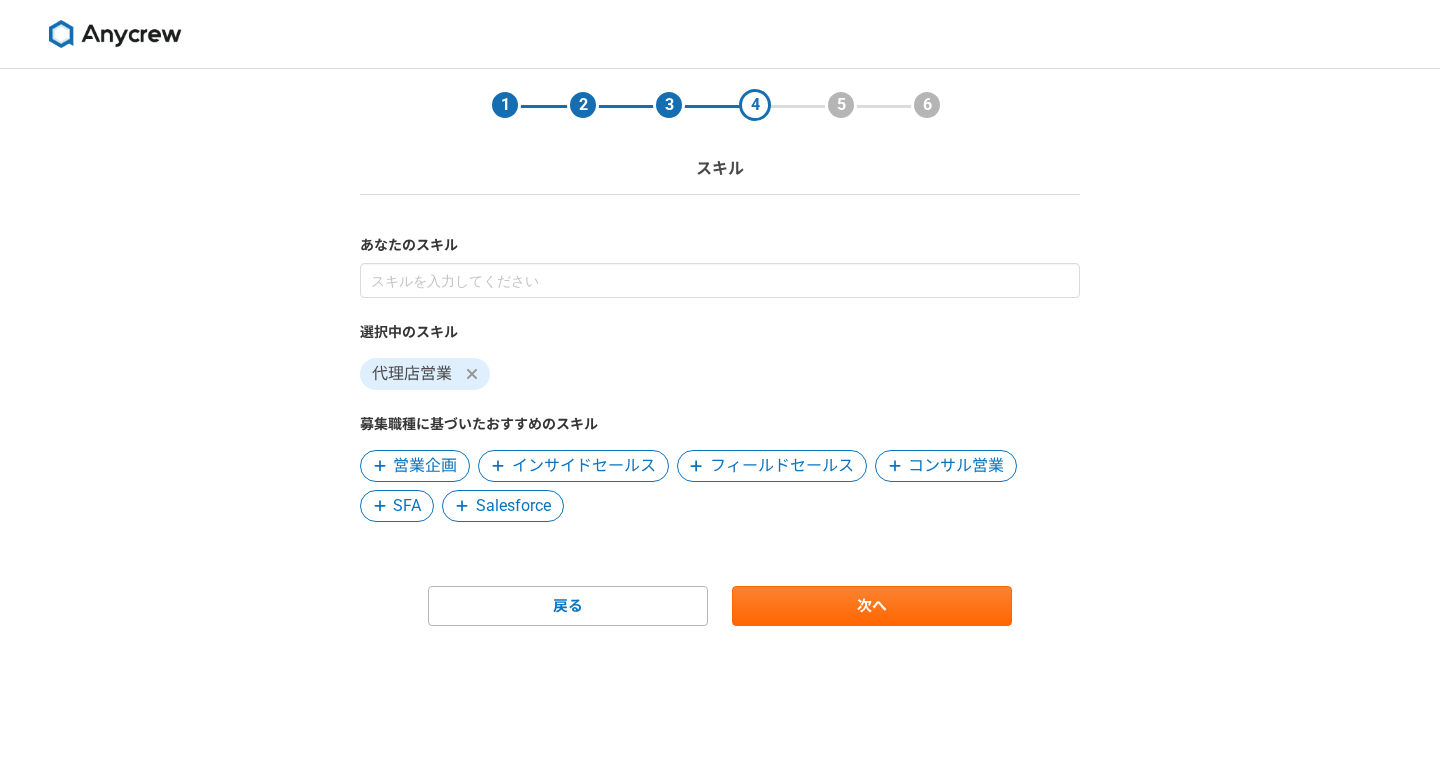 click on "営業企画" at bounding box center [425, 466] 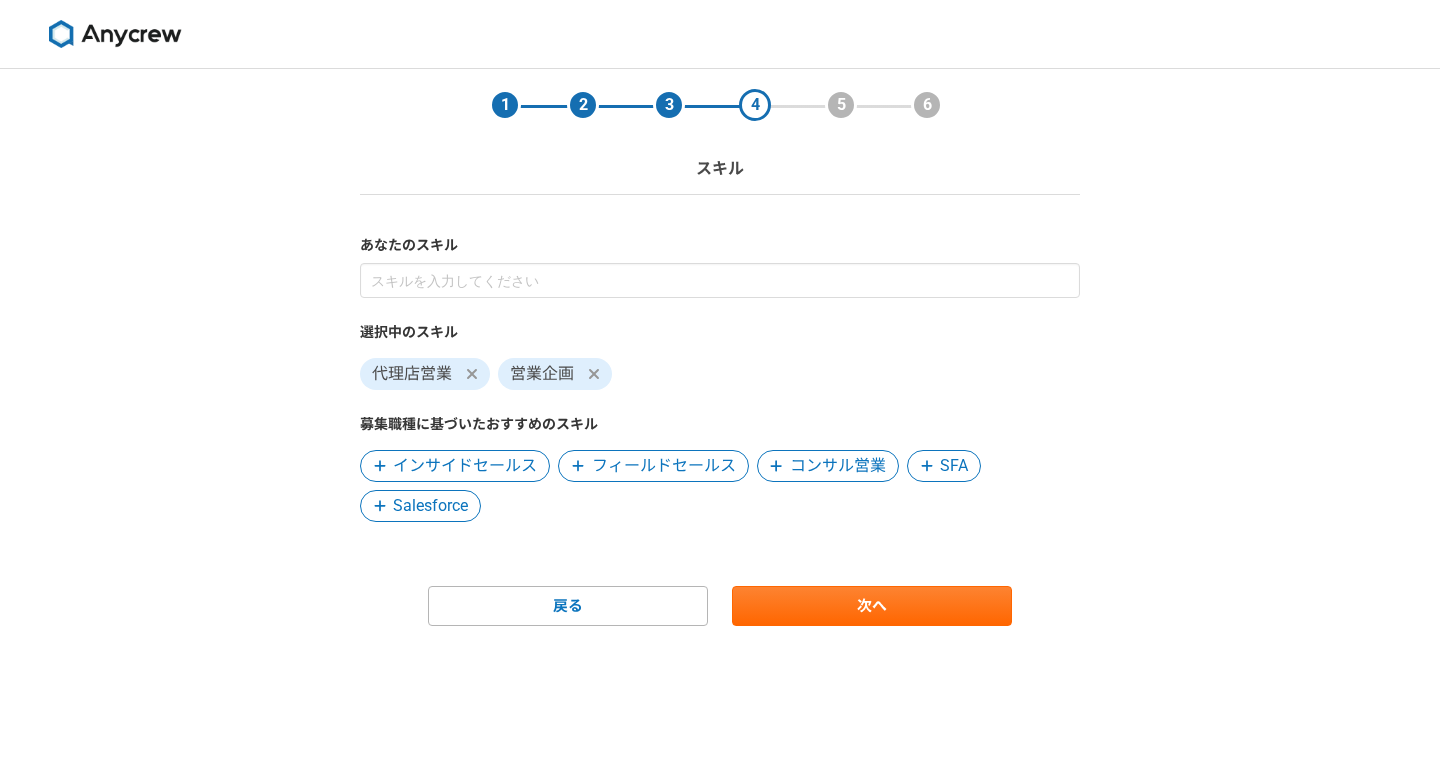 click on "インサイドセールス" at bounding box center [465, 466] 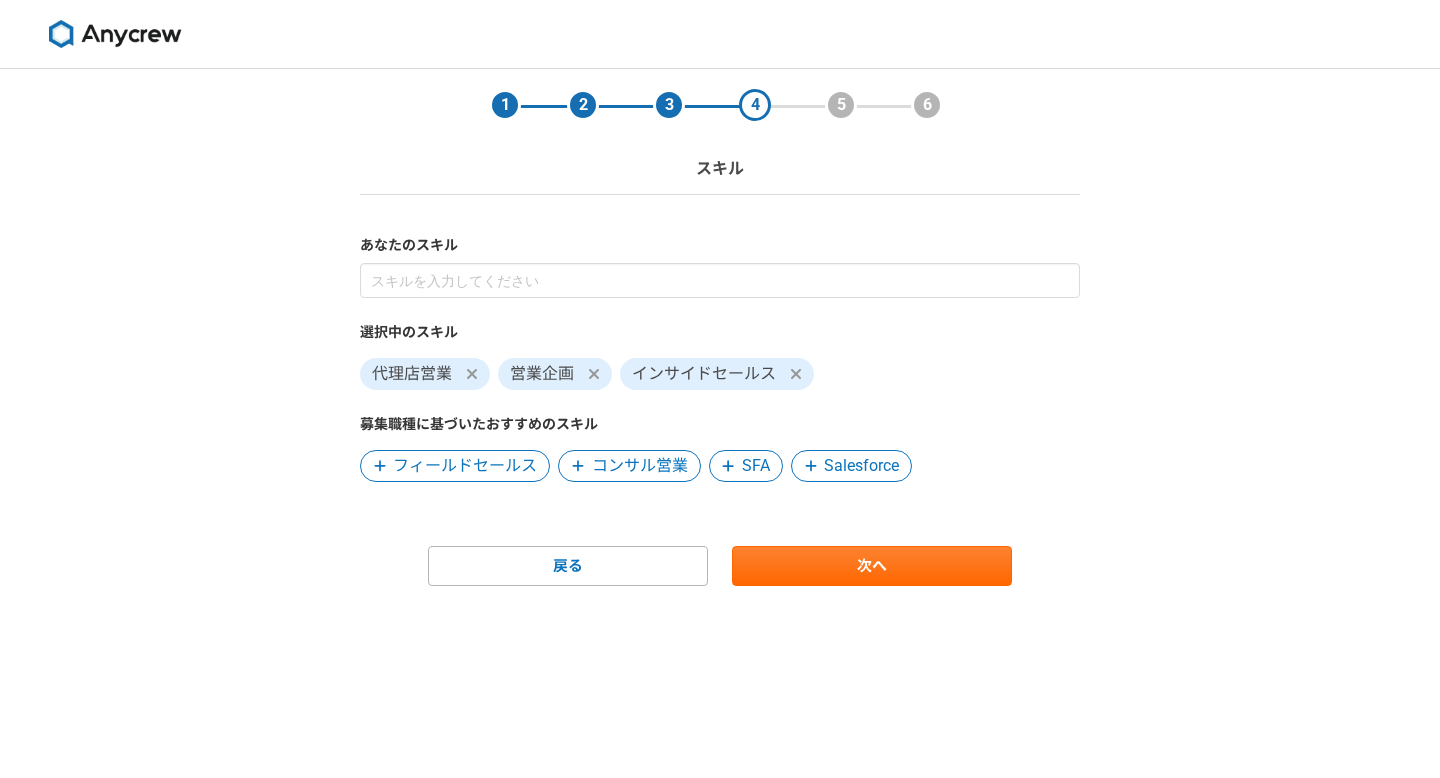 click on "フィールドセールス" at bounding box center (465, 466) 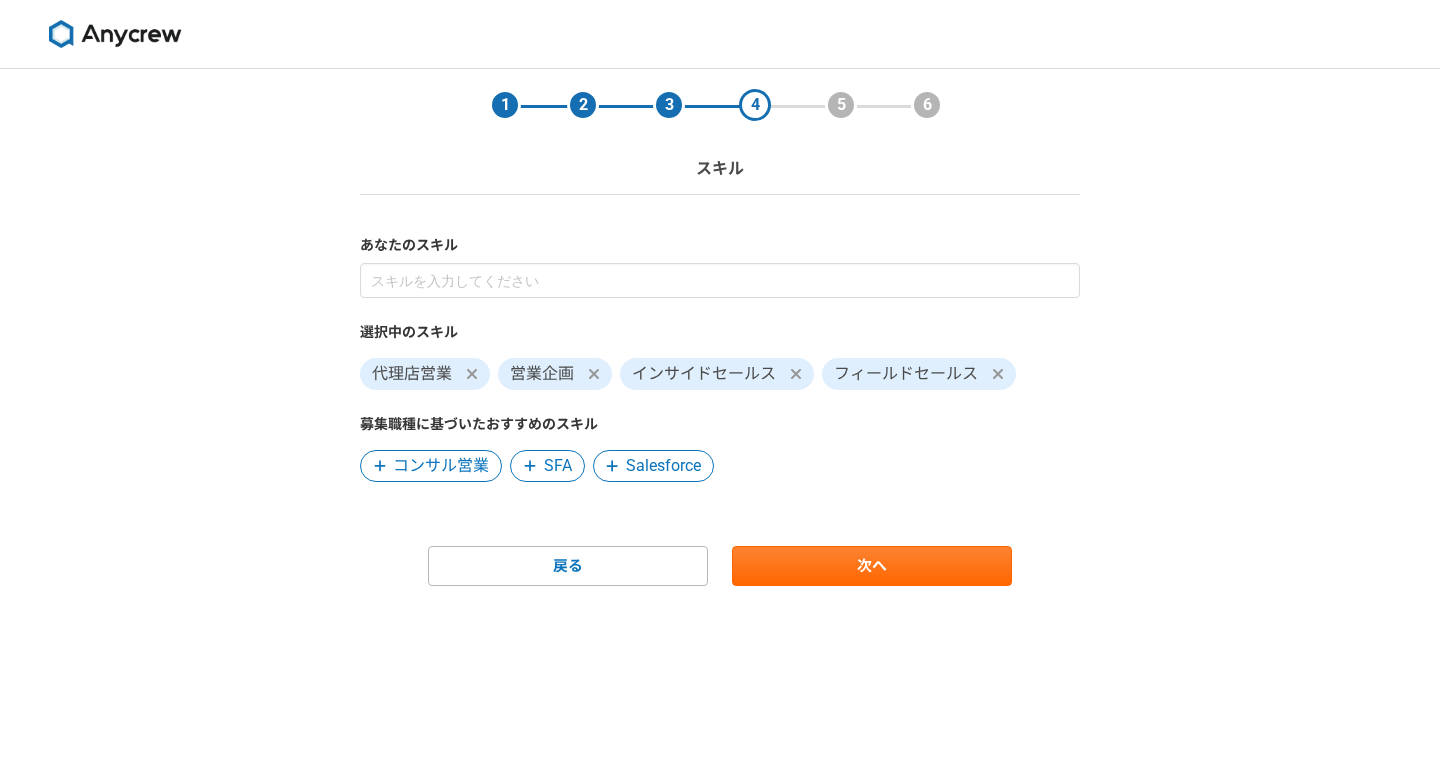 click on "コンサル営業" at bounding box center (441, 466) 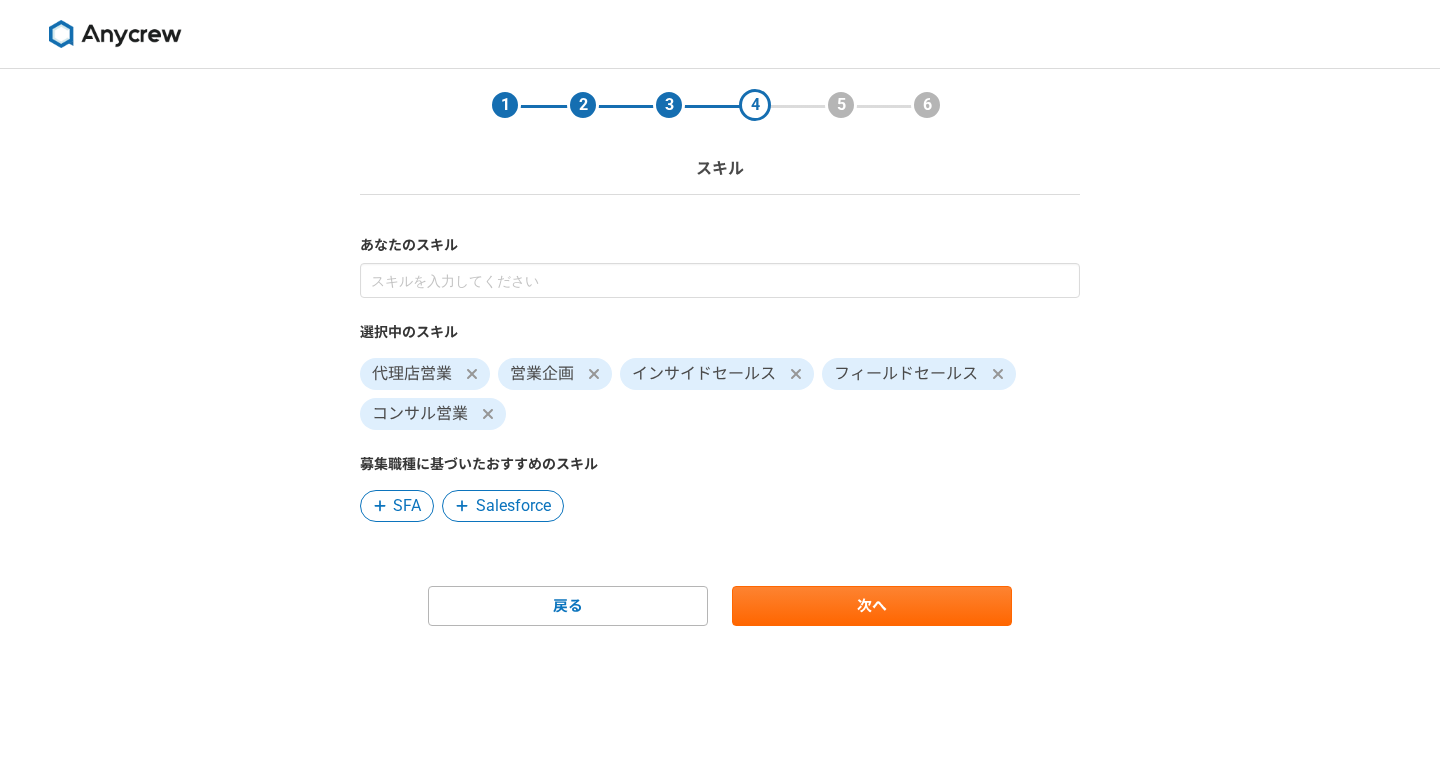 click on "SFA" at bounding box center [407, 506] 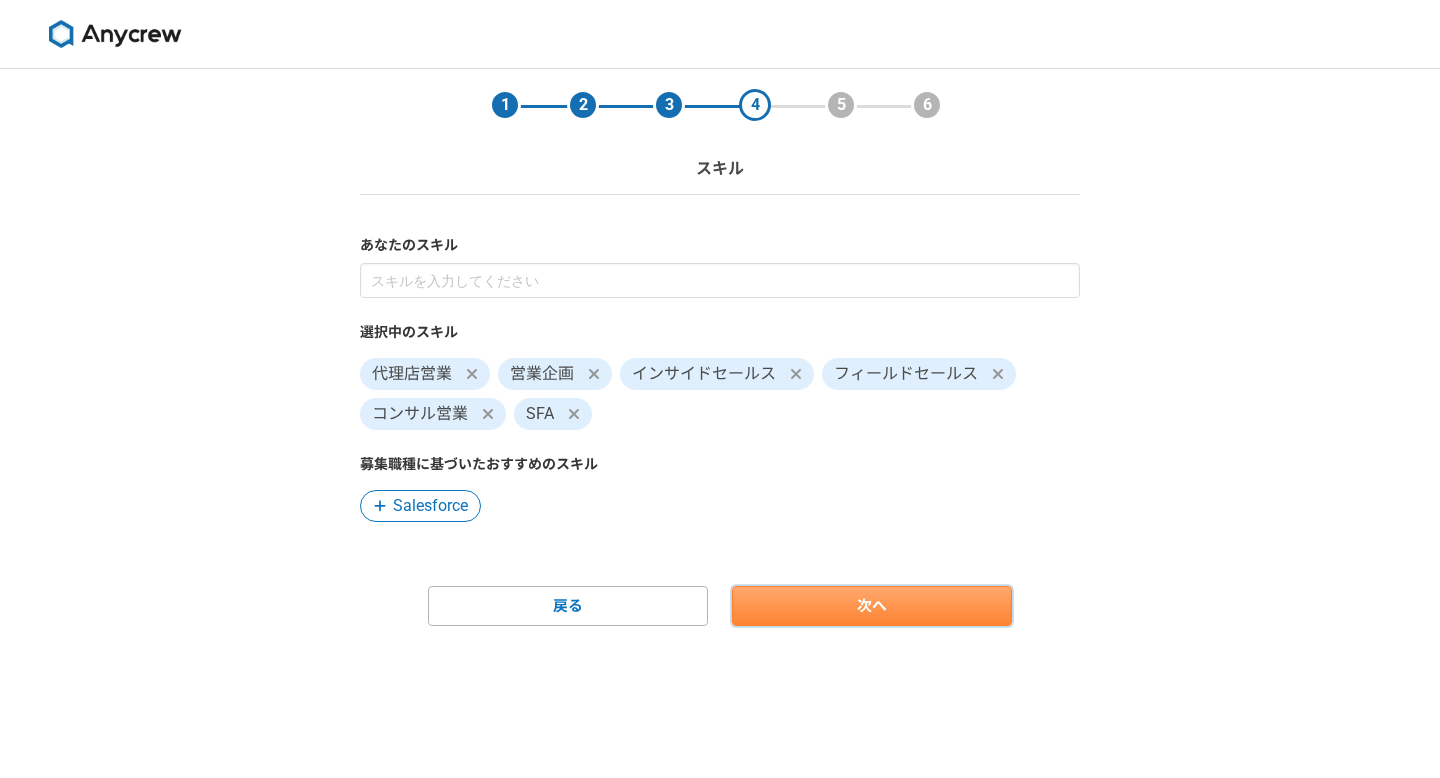 click on "次へ" at bounding box center (872, 606) 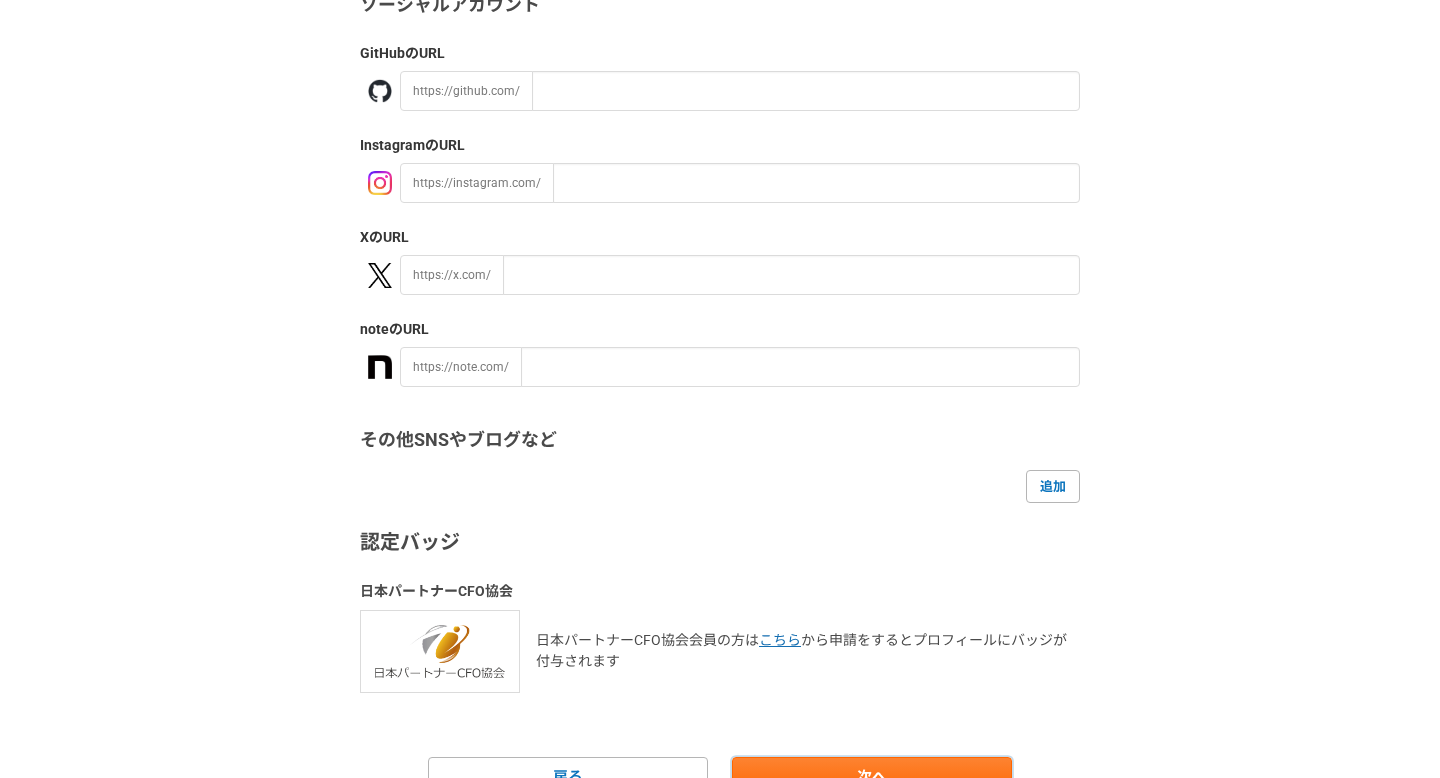 scroll, scrollTop: 224, scrollLeft: 0, axis: vertical 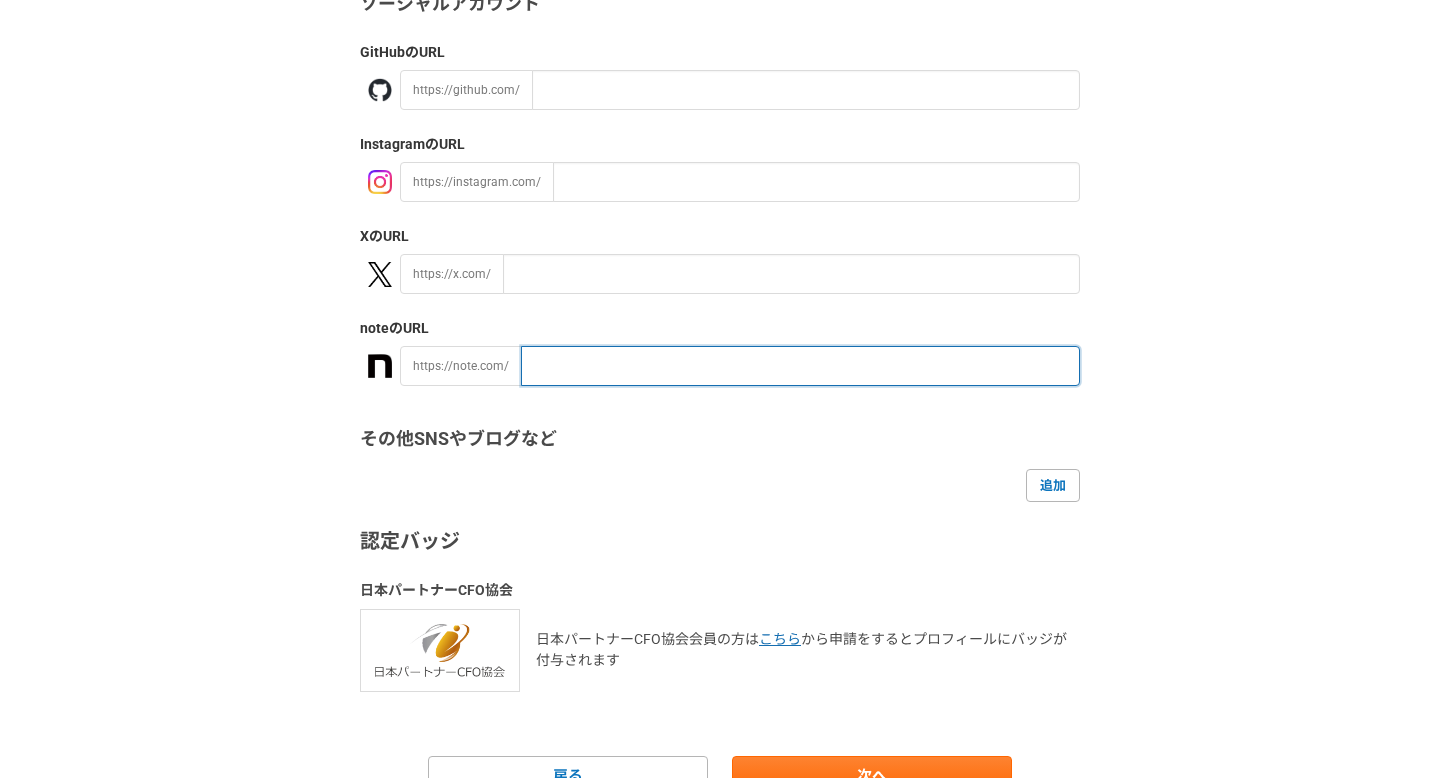 click at bounding box center [800, 366] 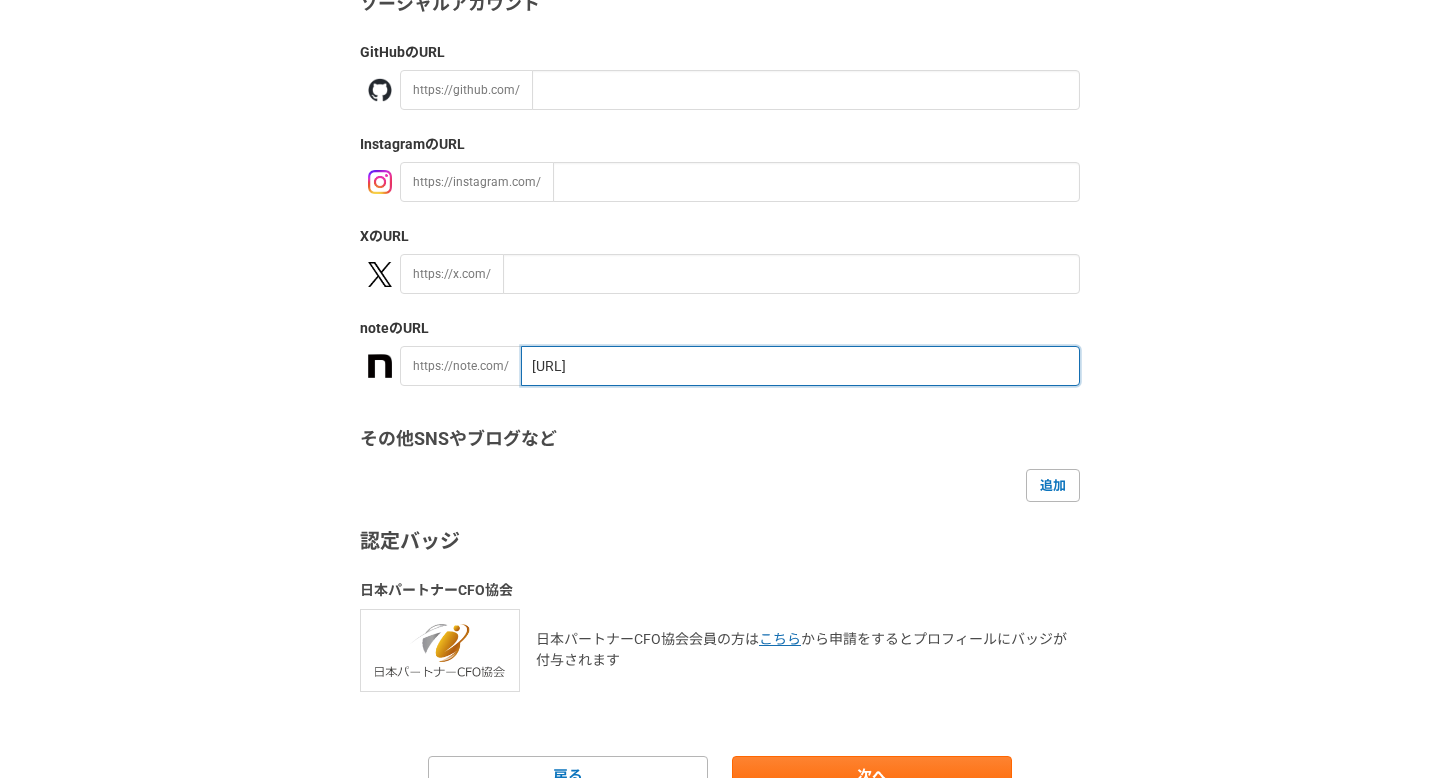 scroll, scrollTop: 322, scrollLeft: 0, axis: vertical 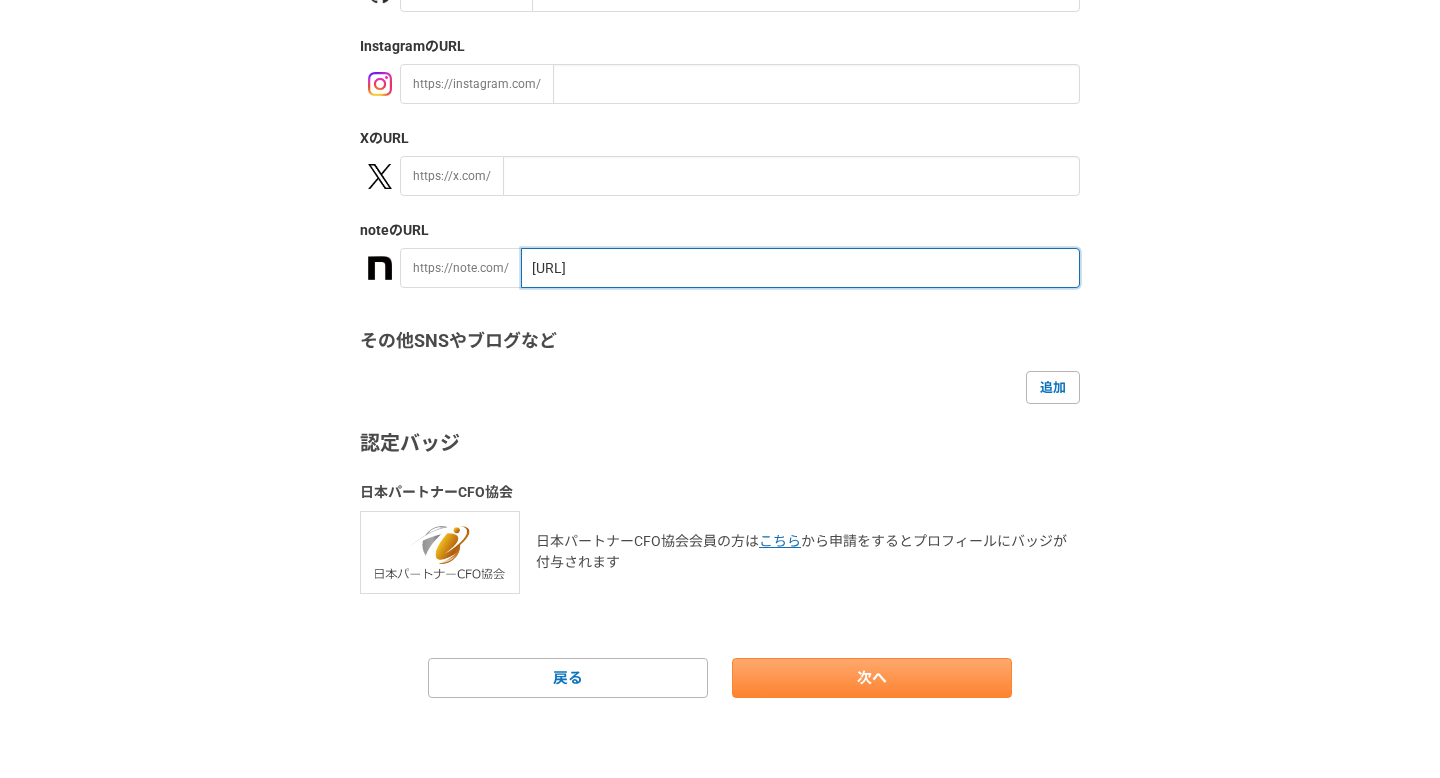 type on "[URL]" 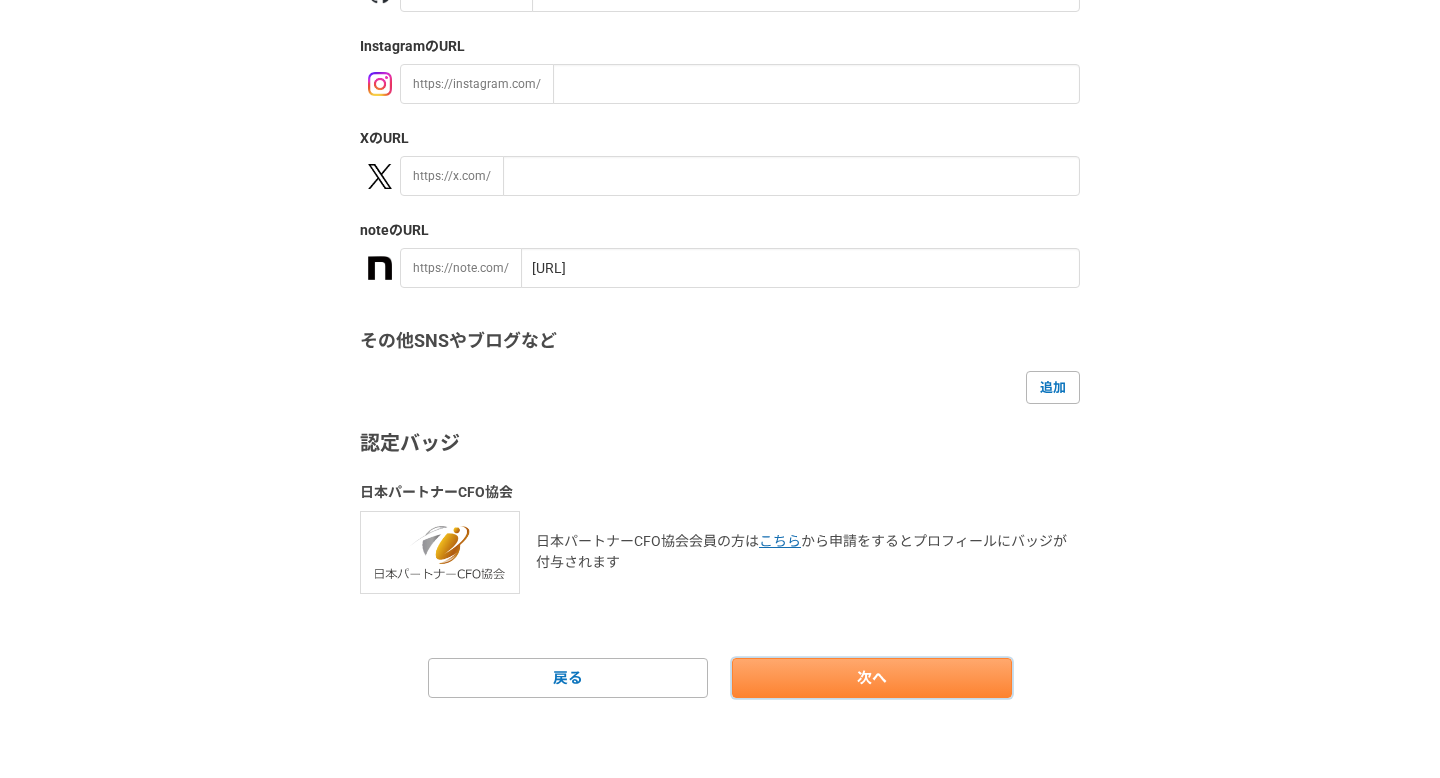 click on "次へ" at bounding box center (872, 678) 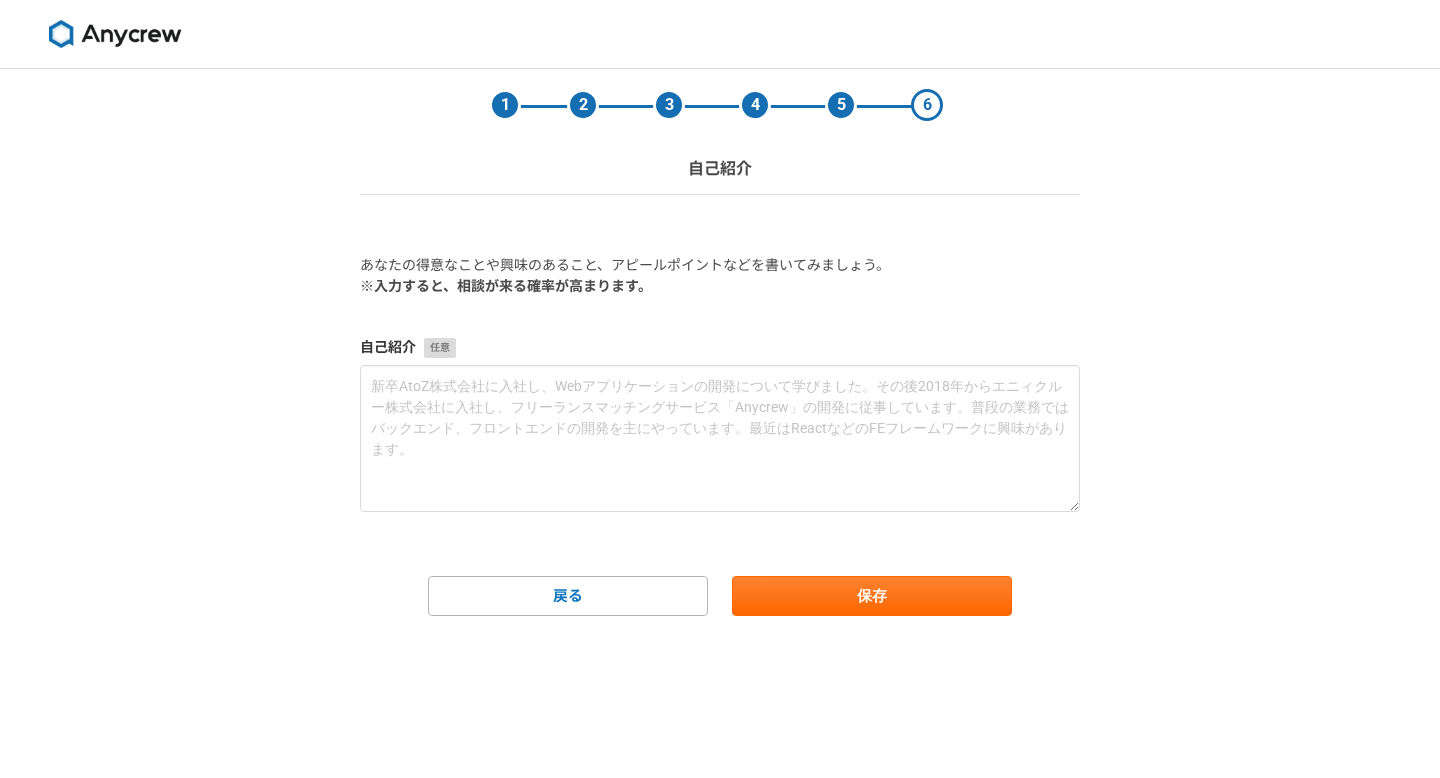scroll, scrollTop: 0, scrollLeft: 0, axis: both 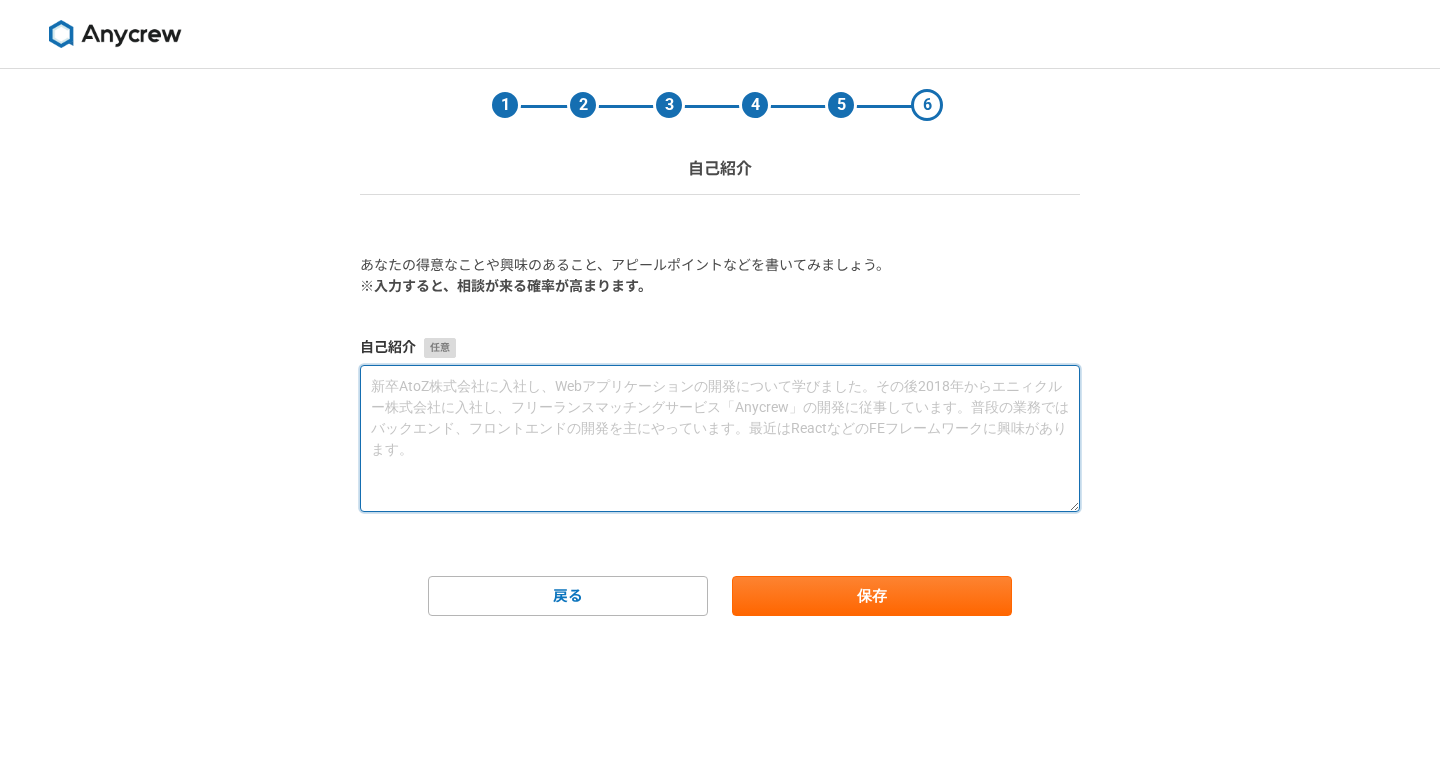 click at bounding box center (720, 438) 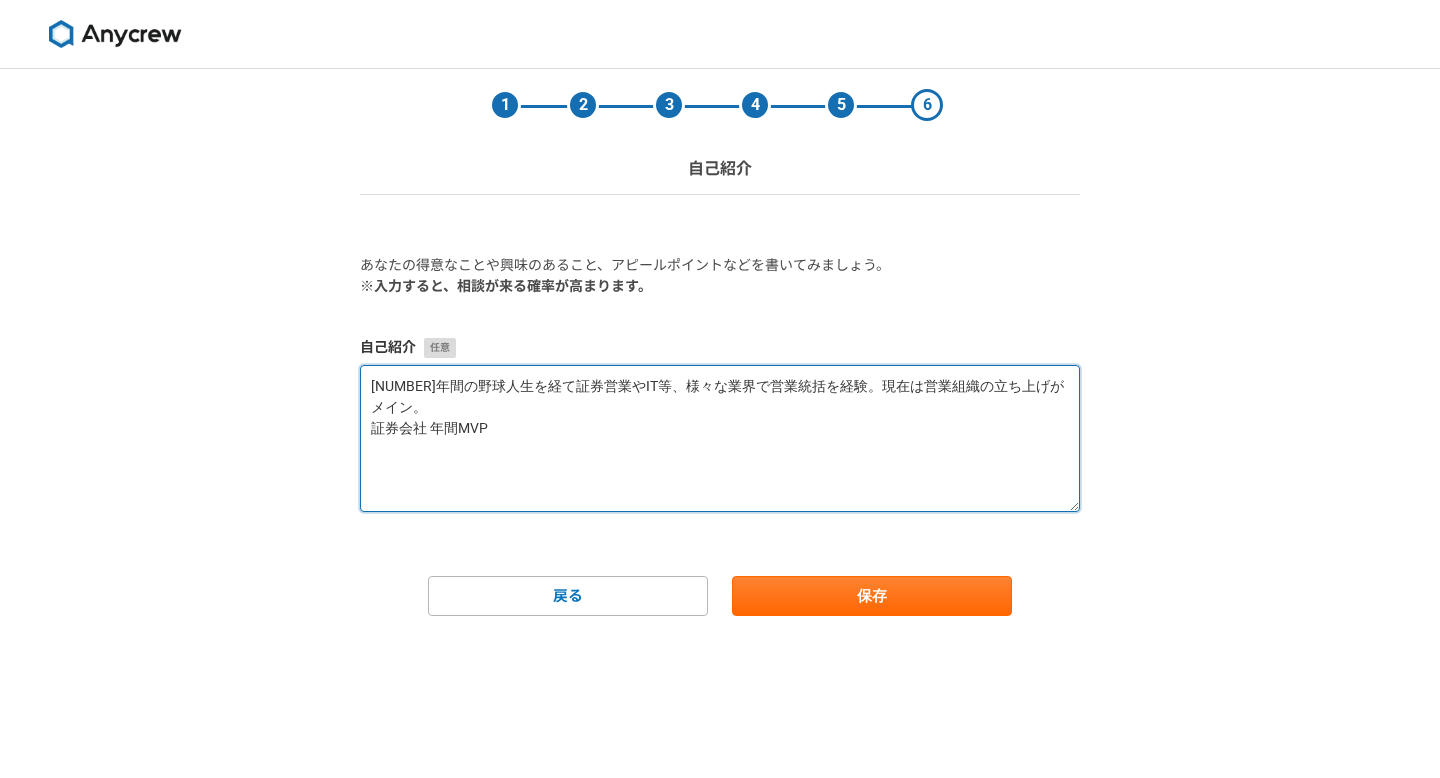 click on "[NUMBER]年間の野球人生を経て証券営業やIT等、様々な業界で営業統括を経験。現在は営業組織の立ち上げがメイン。
証券会社 年間MVP" at bounding box center [720, 438] 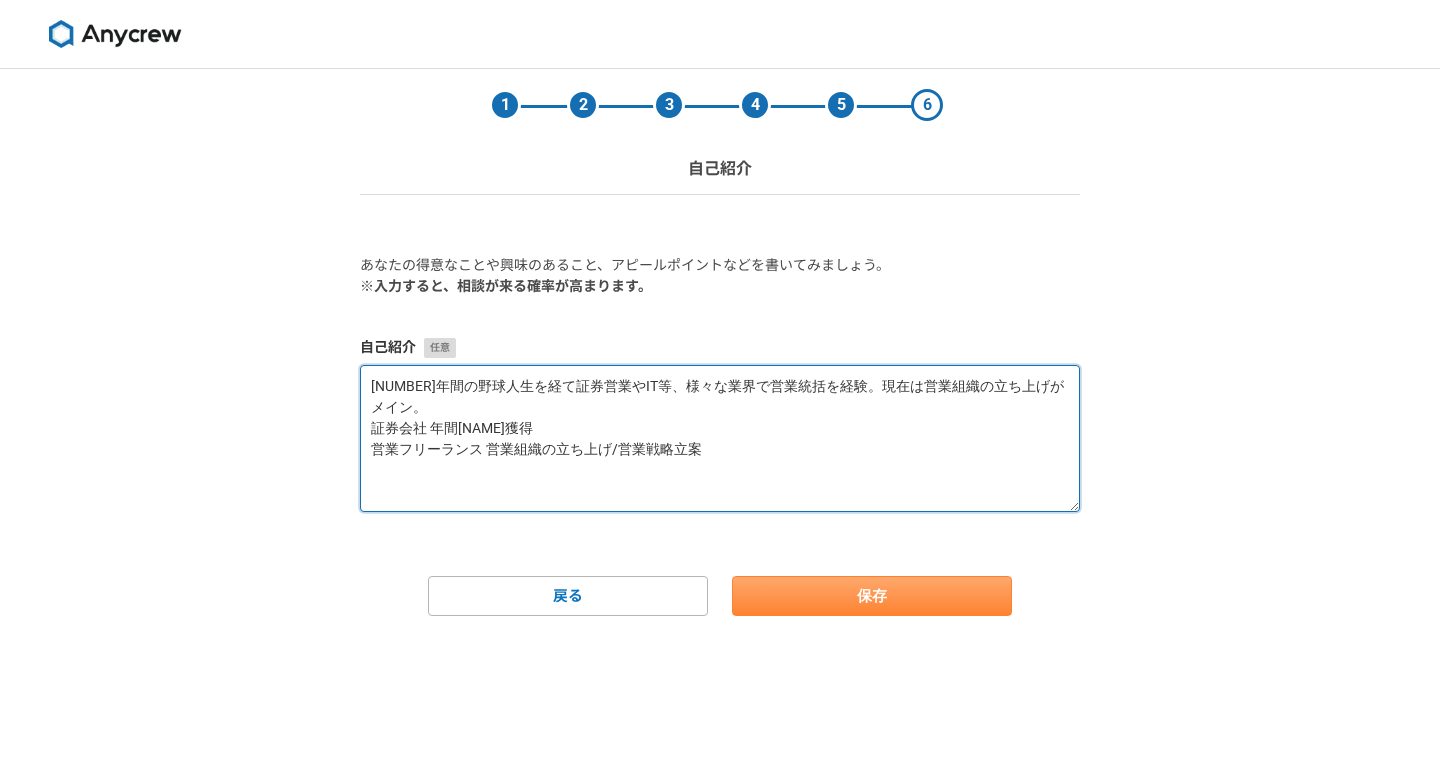 type on "[NUMBER]年間の野球人生を経て証券営業やIT等、様々な業界で営業統括を経験。現在は営業組織の立ち上げがメイン。
証券会社 年間[NAME]獲得
営業フリーランス 営業組織の立ち上げ/営業戦略立案" 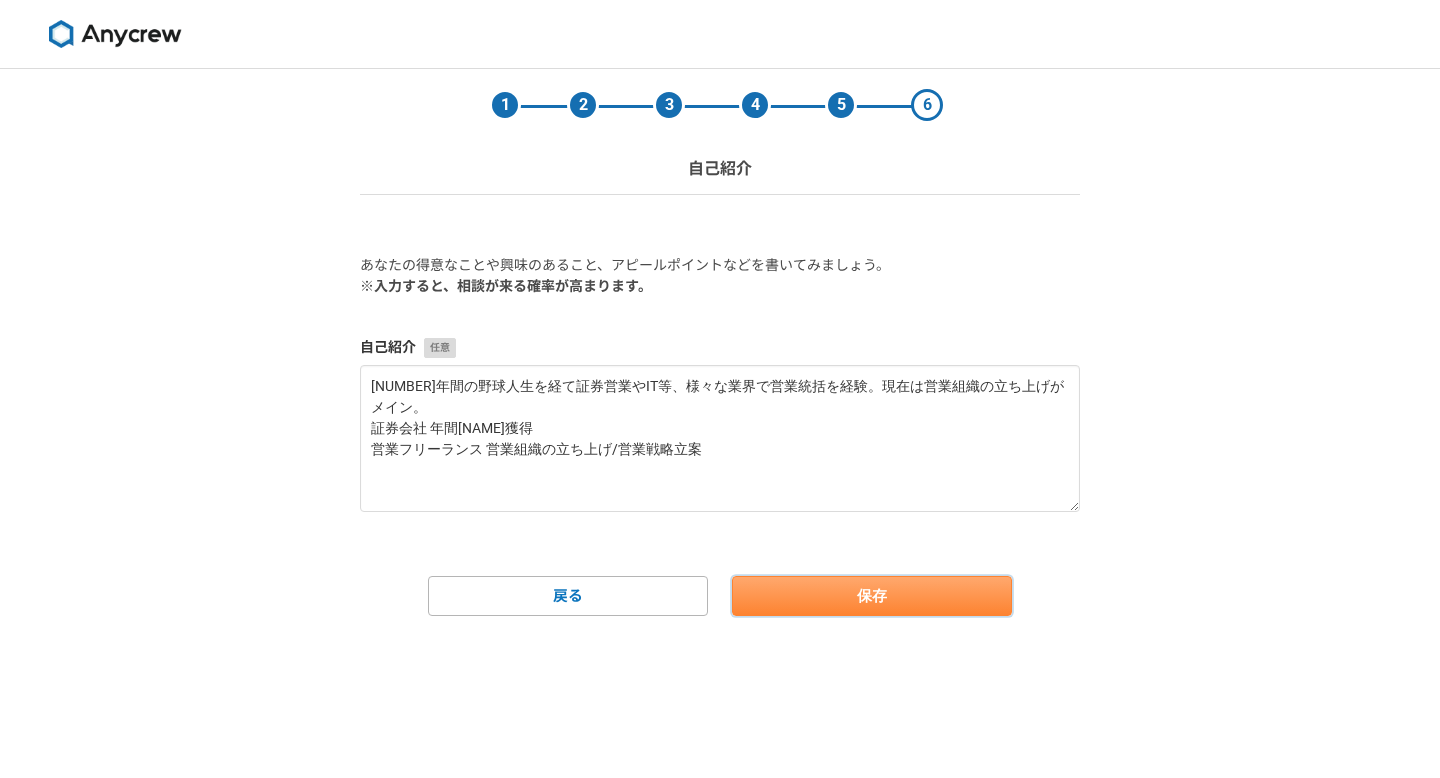 click on "保存" at bounding box center [872, 596] 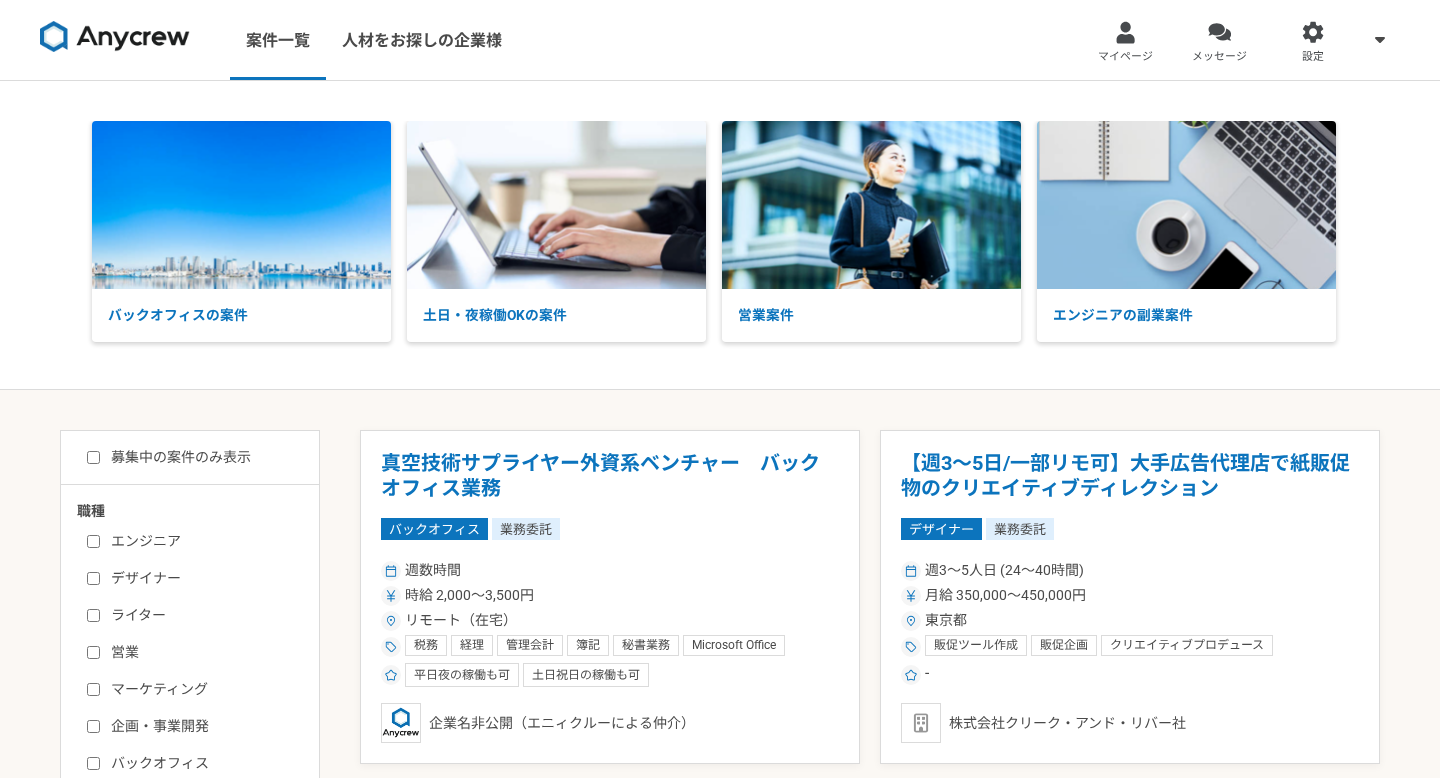 scroll, scrollTop: 0, scrollLeft: 0, axis: both 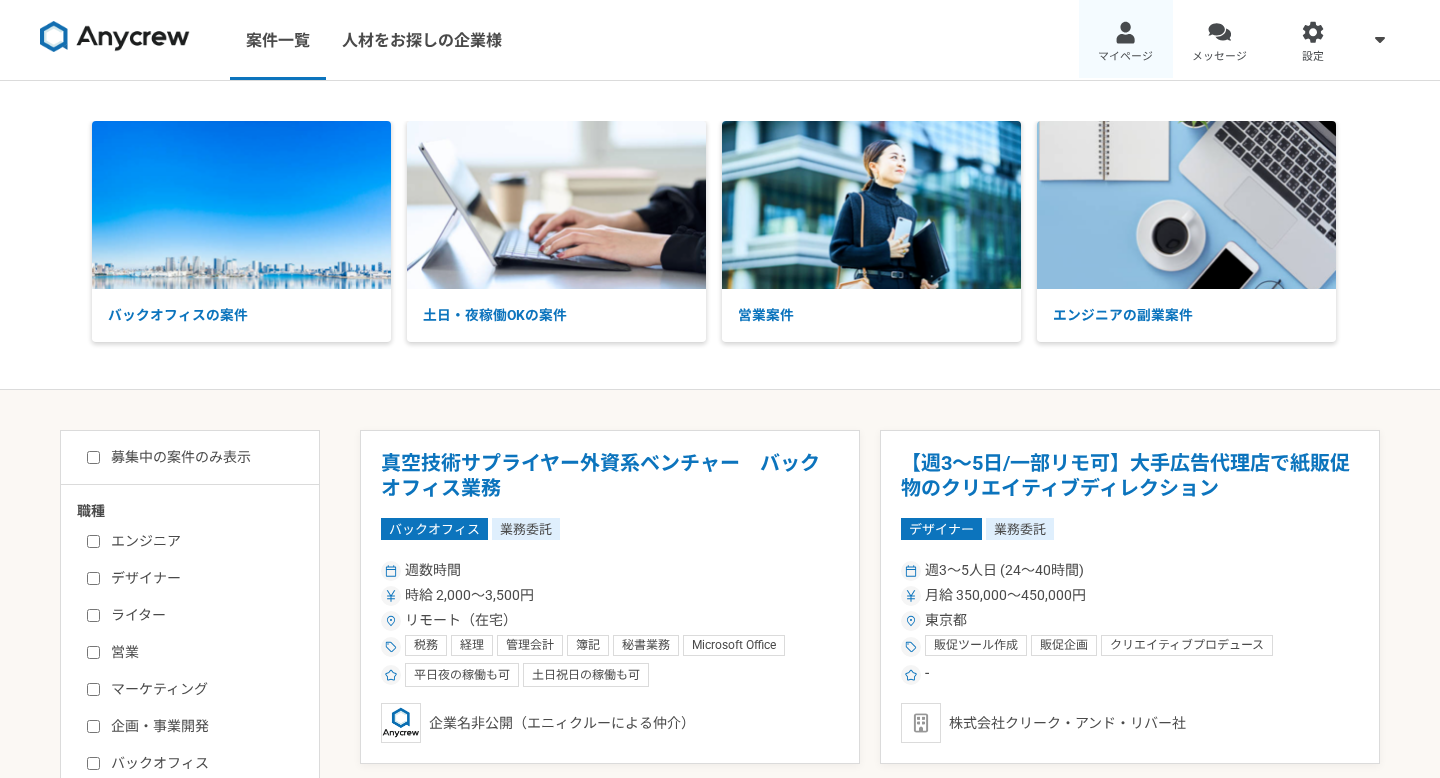 click on "マイページ" at bounding box center (1126, 40) 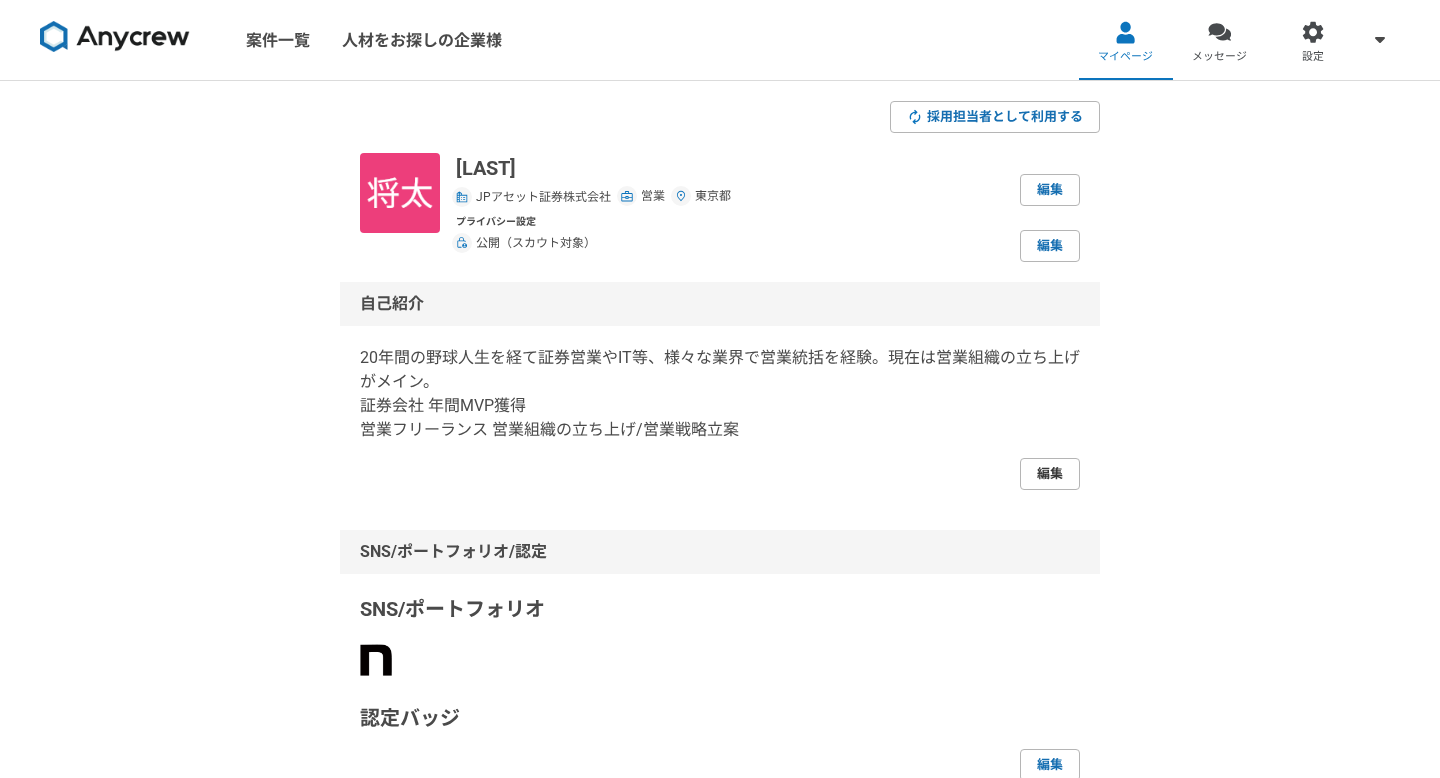 click on "編集" at bounding box center (1050, 474) 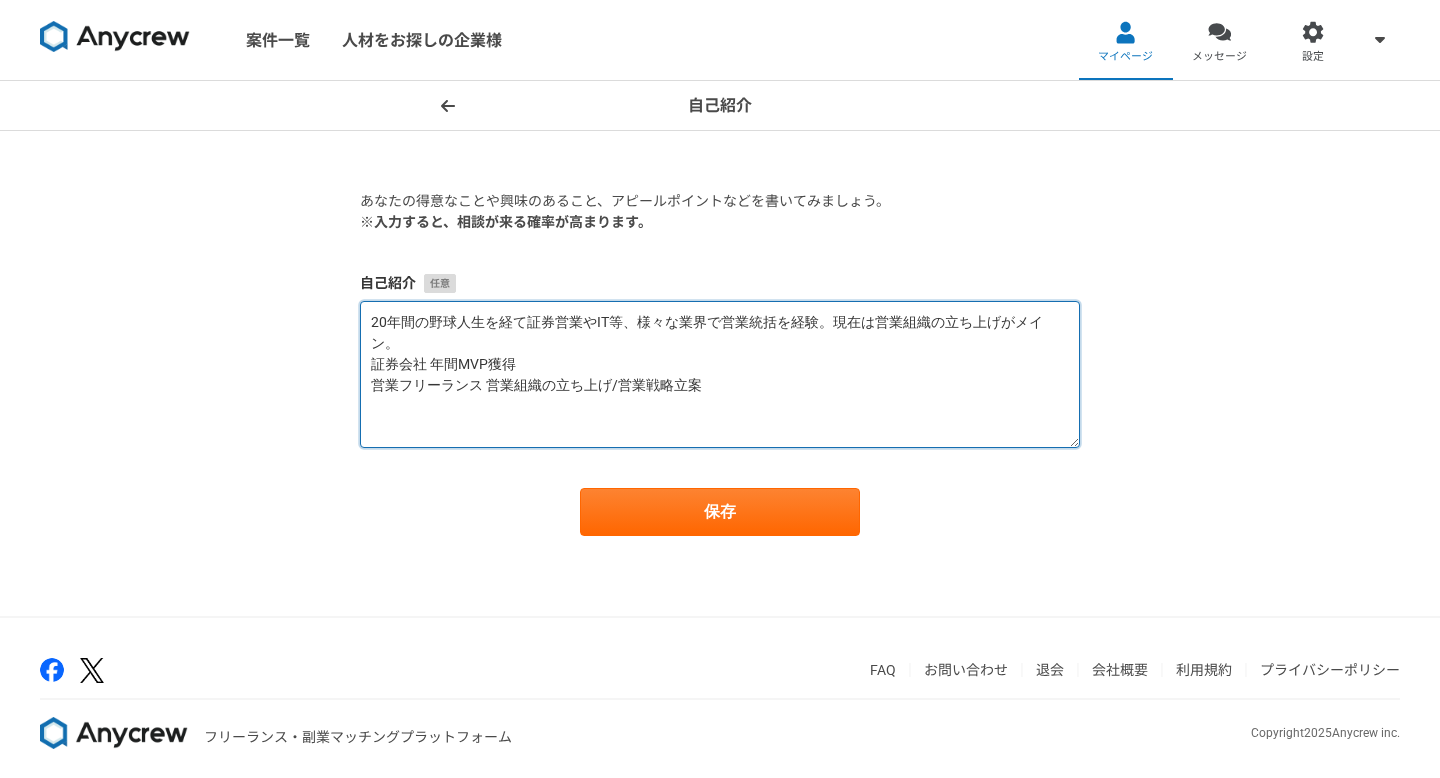 drag, startPoint x: 749, startPoint y: 394, endPoint x: 244, endPoint y: 271, distance: 519.7634 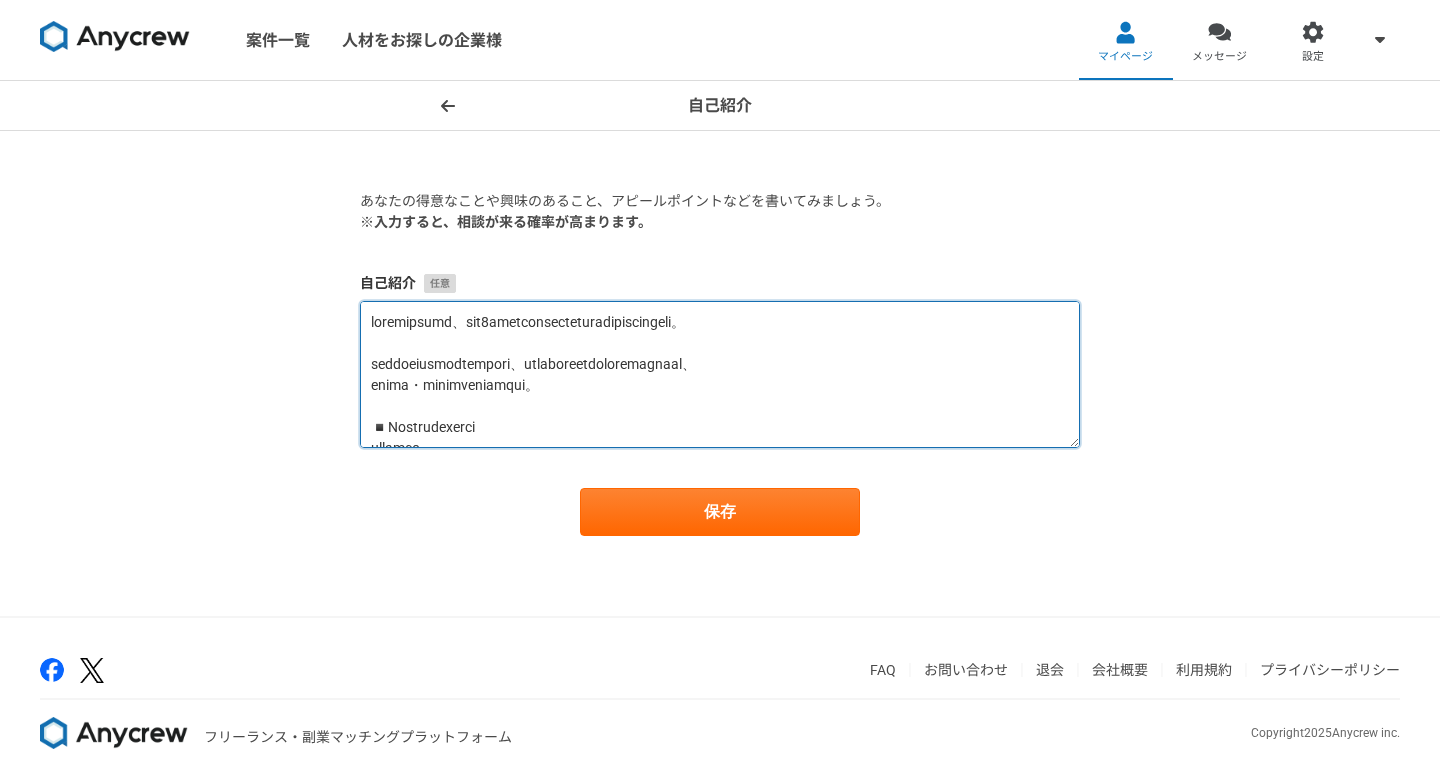 scroll, scrollTop: 786, scrollLeft: 0, axis: vertical 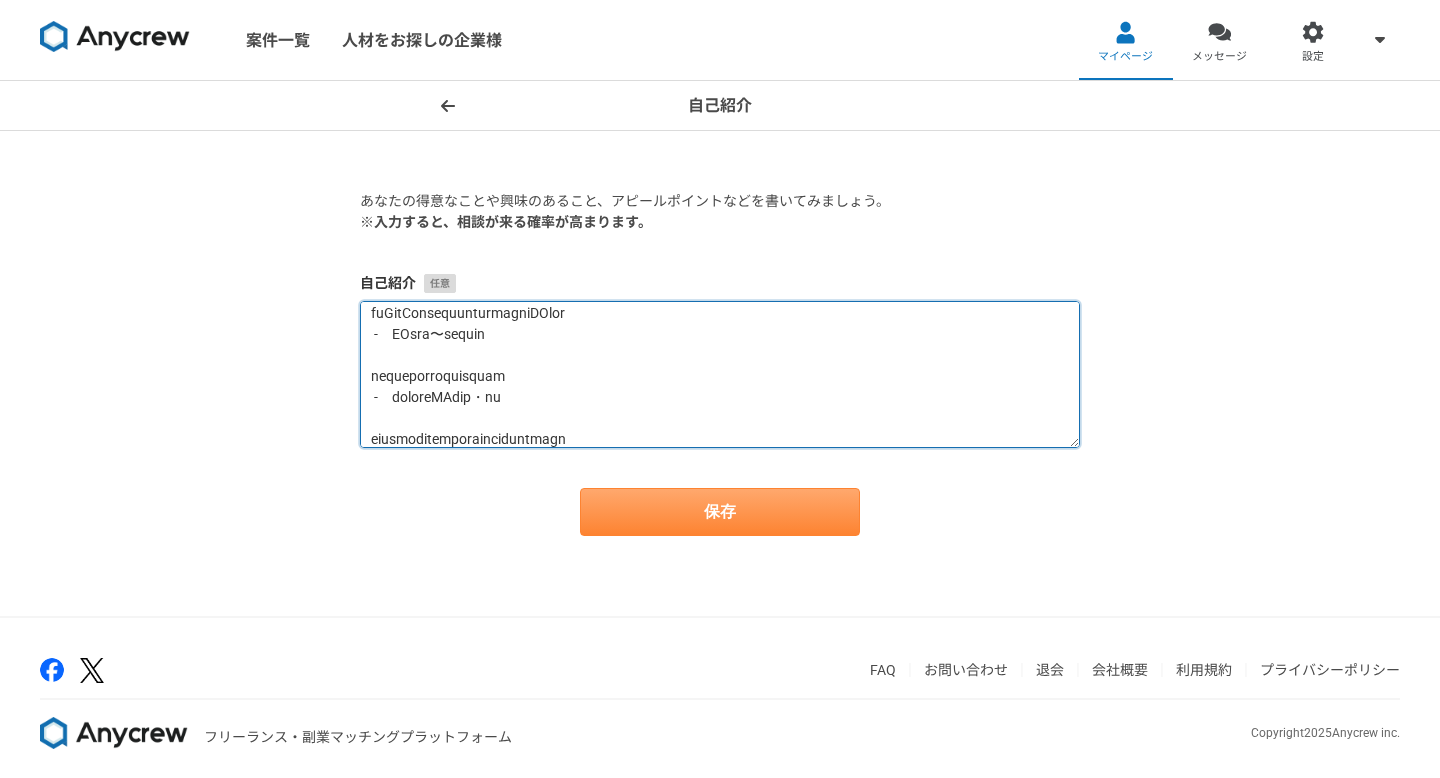 type on "新卒で証券会社に入社し、社会人2年目からフリーランスで営業支援を中心に仕事をしております。
これまで様々な事業に携わってきましたが、今後もより知見を広げていきたいと思っているので、
色々な業界・業種のお話できたら嬉しいです。
◾️Linkedinの活用目的
新しい接点作り
■実現すること
『誰もが輝き、活躍する社会を創造する』
■提供できること
・野球時代の最も濃密なエピソード
・ToB,Cの営業
・営業組織の立ち上げ、戦略〜実行
・法人税節税
＜経歴＞
■概略
野球歴20年
証券会社/営業(1年)｜営業フリーランス(5年)
■詳細
証券会社にて社会人野球と資産運用の提案
-　ToB,C関わらず富裕層向けに資産運用の提案営業
営業コンサルタント（フリーランス）
ベンチャーの営業代行会社にてPM
-　The Model型 営業戦略の策定・立案
-　The Model型 営業組織の立ち上げ
オフショア開発の受託開発会社にて日本支社の立ち上げ
-　営業・採用人事周りの戦略策定〜実行
最大手飲食デリバリーにて営業統括
-　加盟店の拡大とCSの立ち上げに注力
自社SaaSサービスを展開するベンチャーにてCS責任者
-　CSの戦略〜実行及び管理
採用支援を行うベンチャーにて事業統括
-　ベンダー及びISの管理・育成
データ保存事業を営む会社にて決算対策商品のセールス支援..." 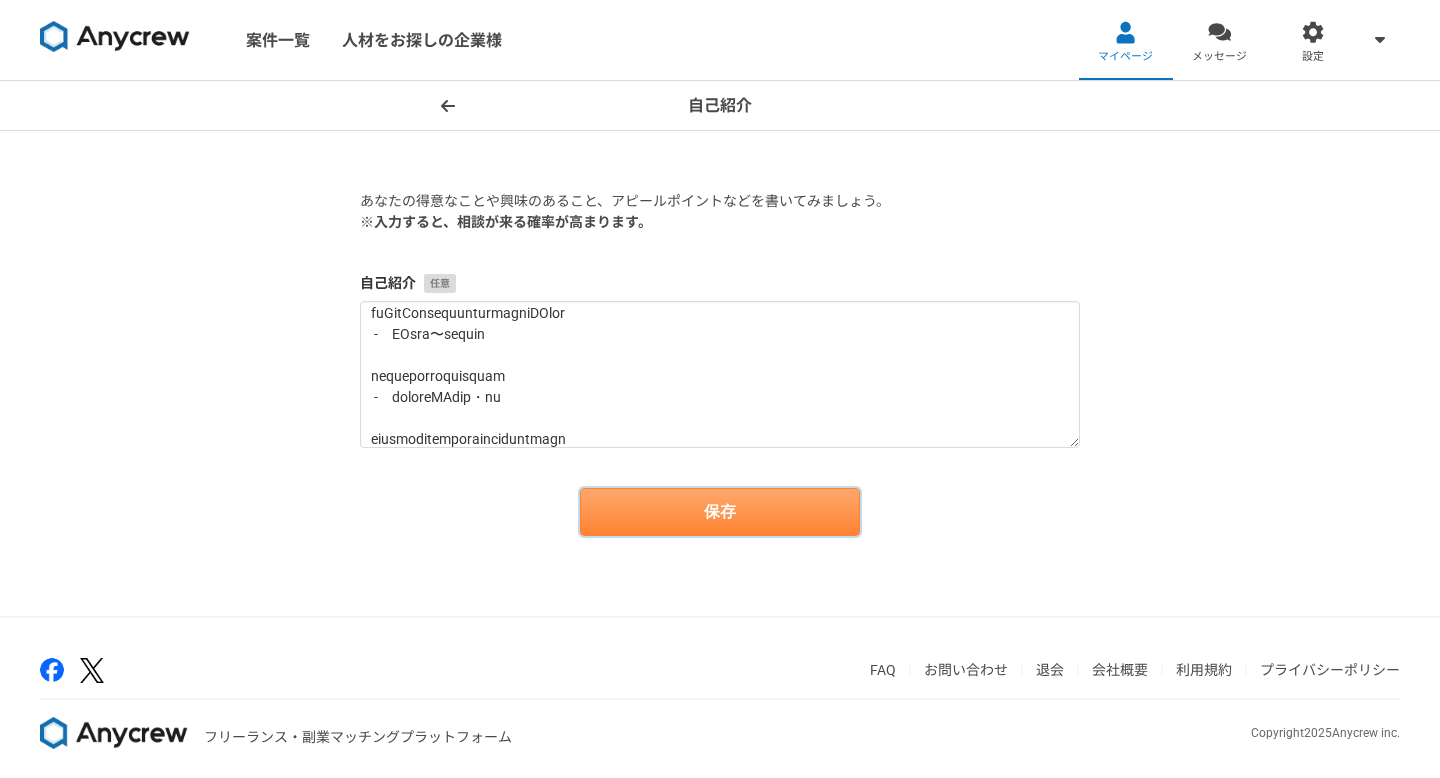 click on "保存" at bounding box center (720, 512) 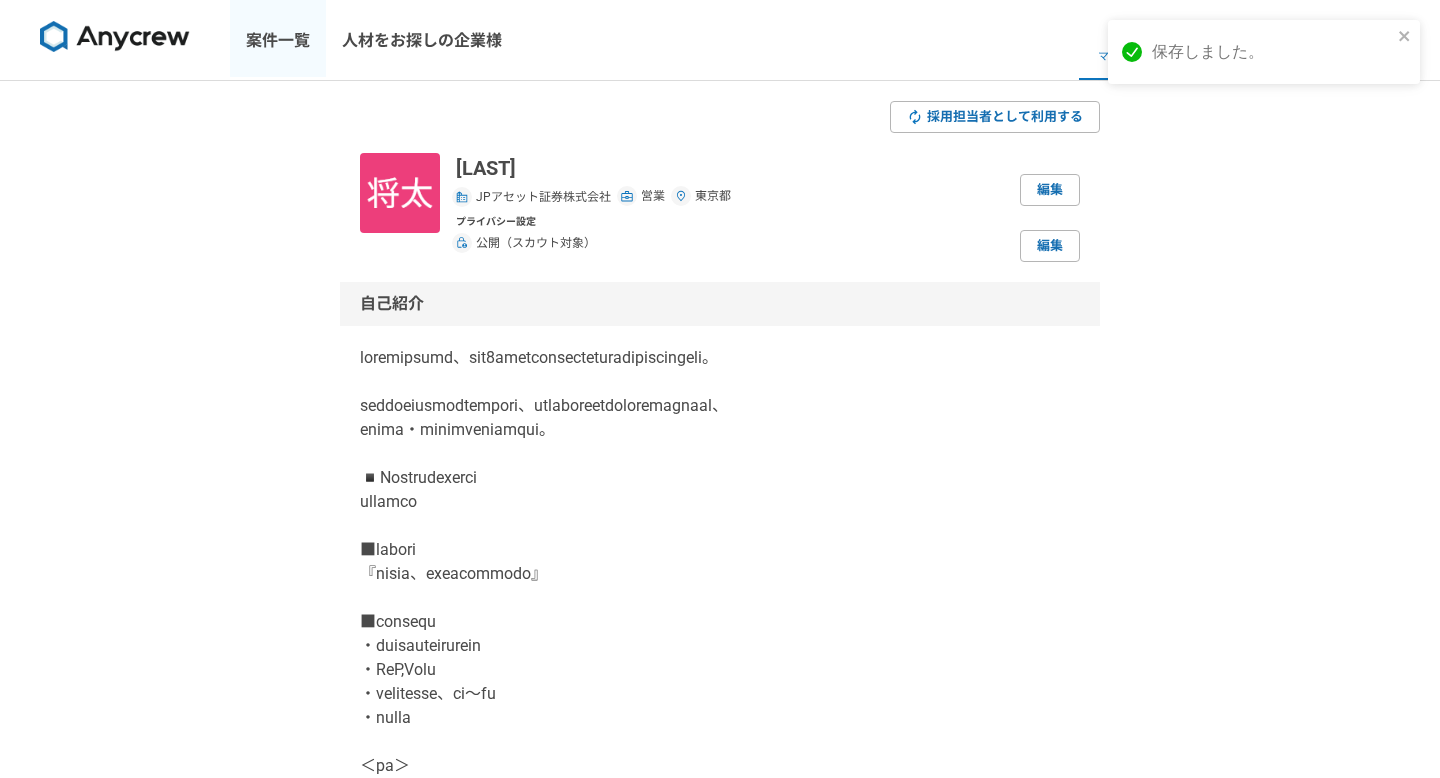 click on "案件一覧" at bounding box center (278, 40) 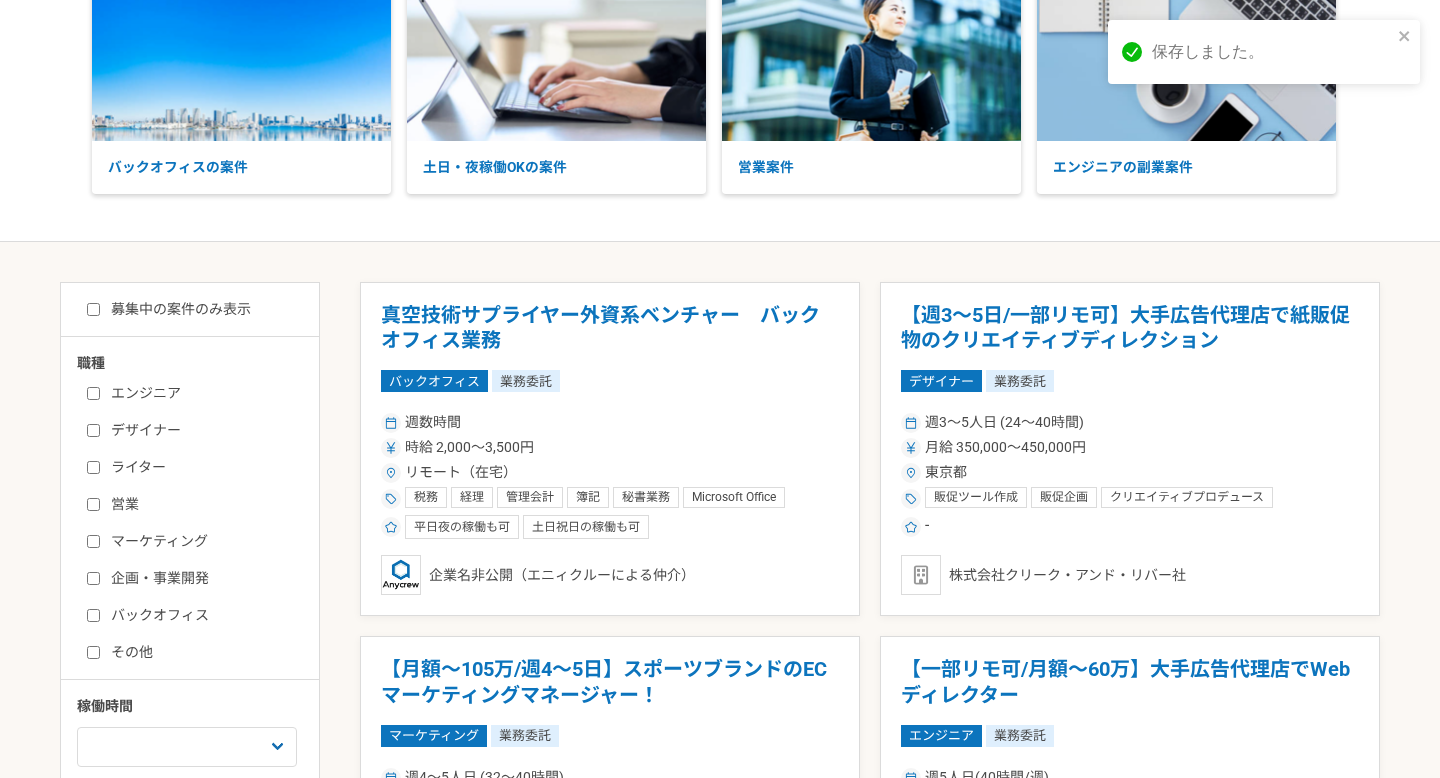 scroll, scrollTop: 150, scrollLeft: 0, axis: vertical 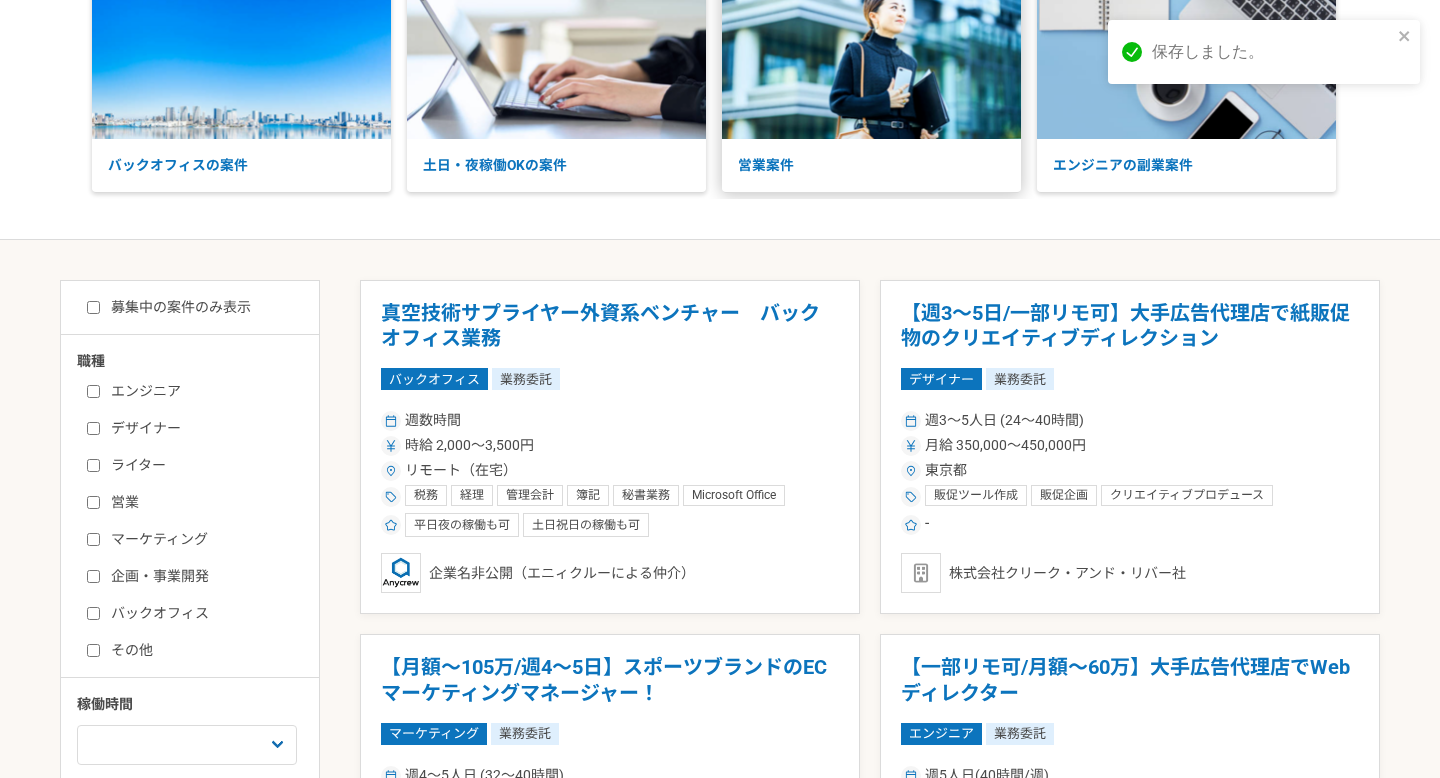 click at bounding box center (871, 55) 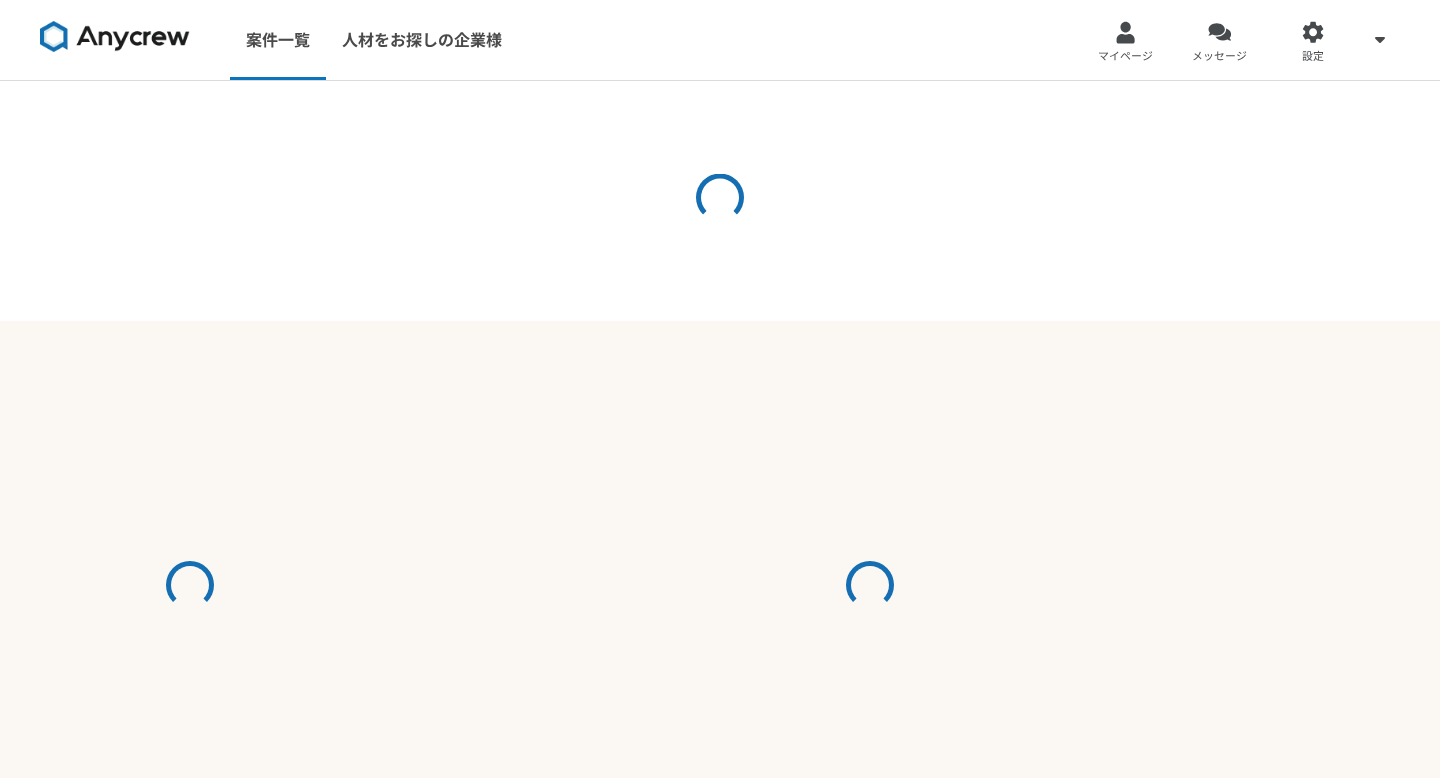 scroll, scrollTop: 0, scrollLeft: 0, axis: both 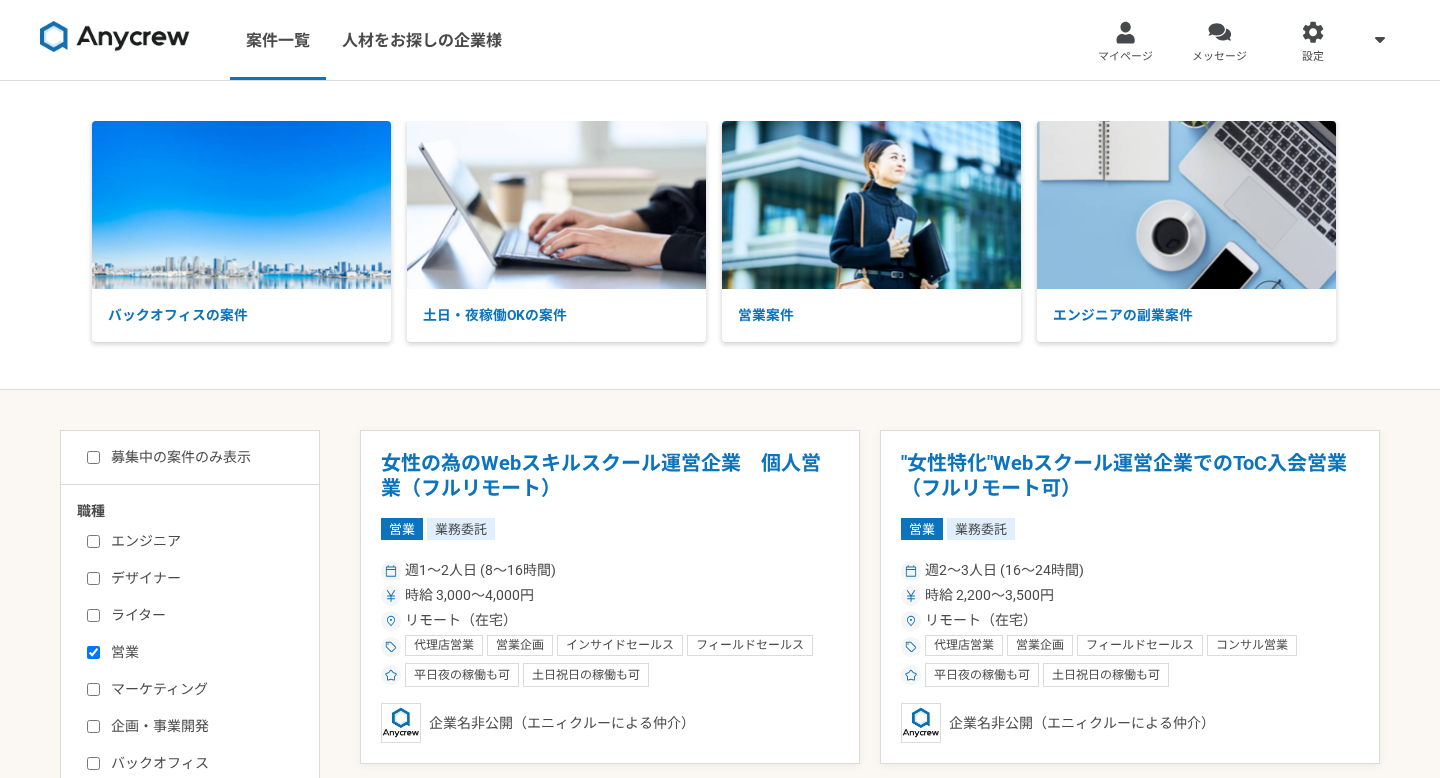 click on "募集中の案件のみ表示" at bounding box center (169, 457) 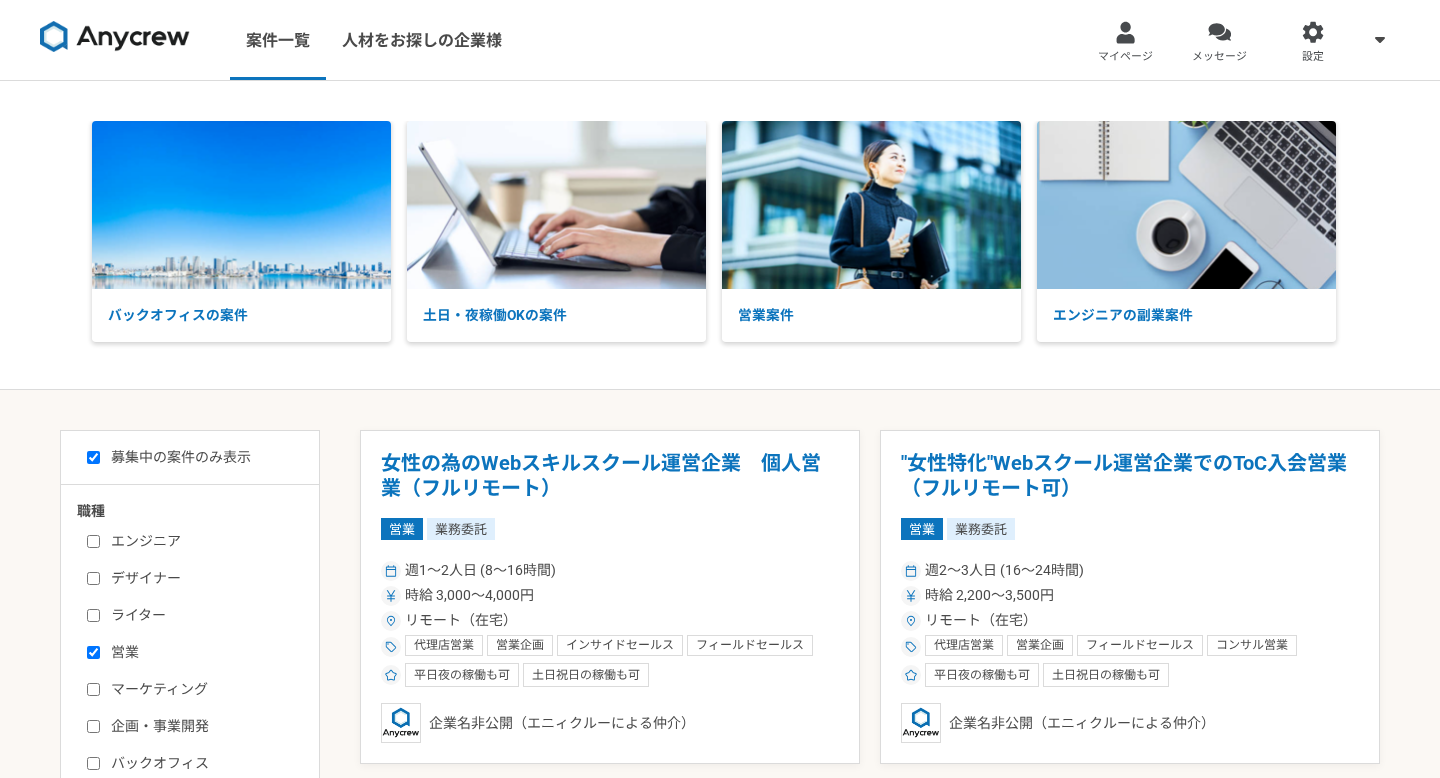 checkbox on "true" 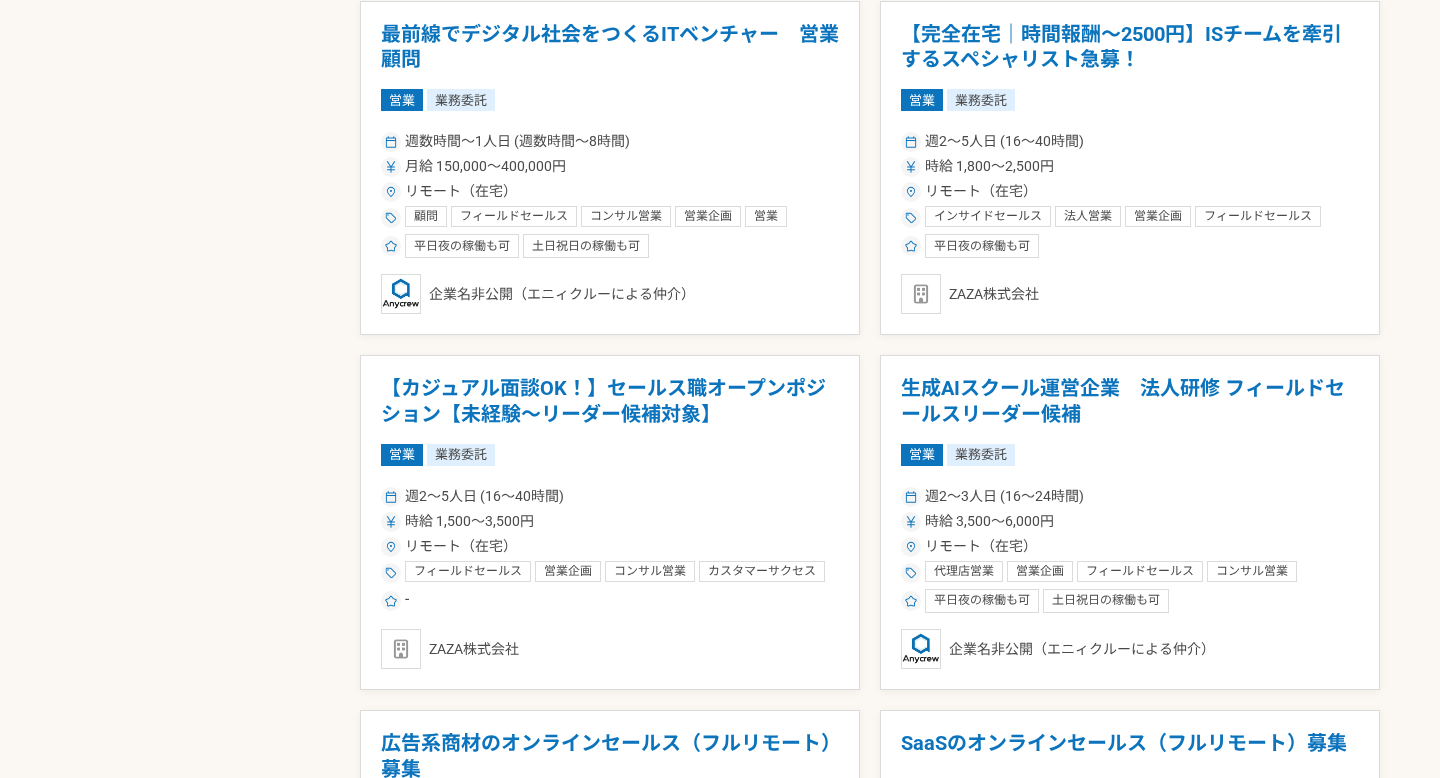 scroll, scrollTop: 2217, scrollLeft: 0, axis: vertical 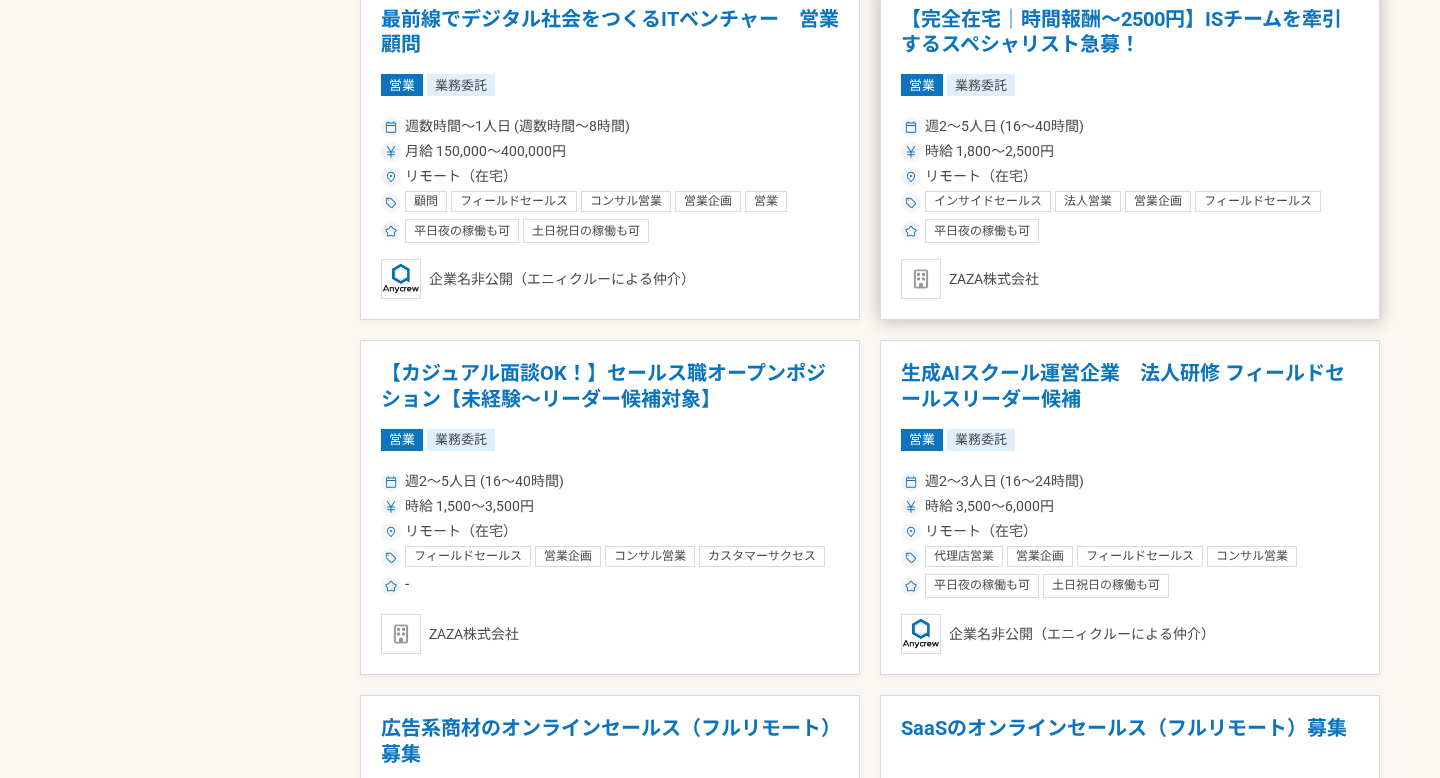 click on "【完全在宅｜時間報酬〜2500円】ISチームを牽引するスペシャリスト急募！" at bounding box center (1130, 32) 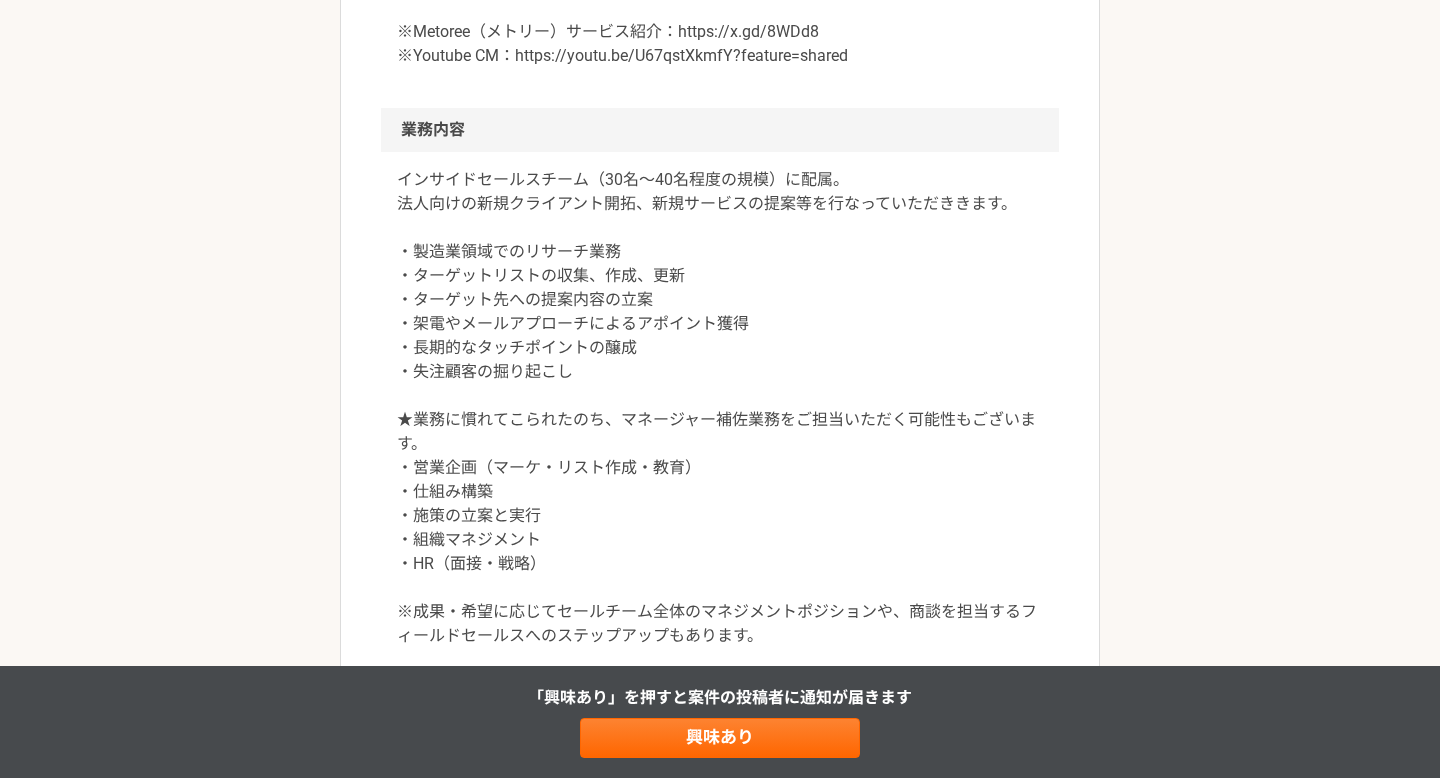 scroll, scrollTop: 819, scrollLeft: 0, axis: vertical 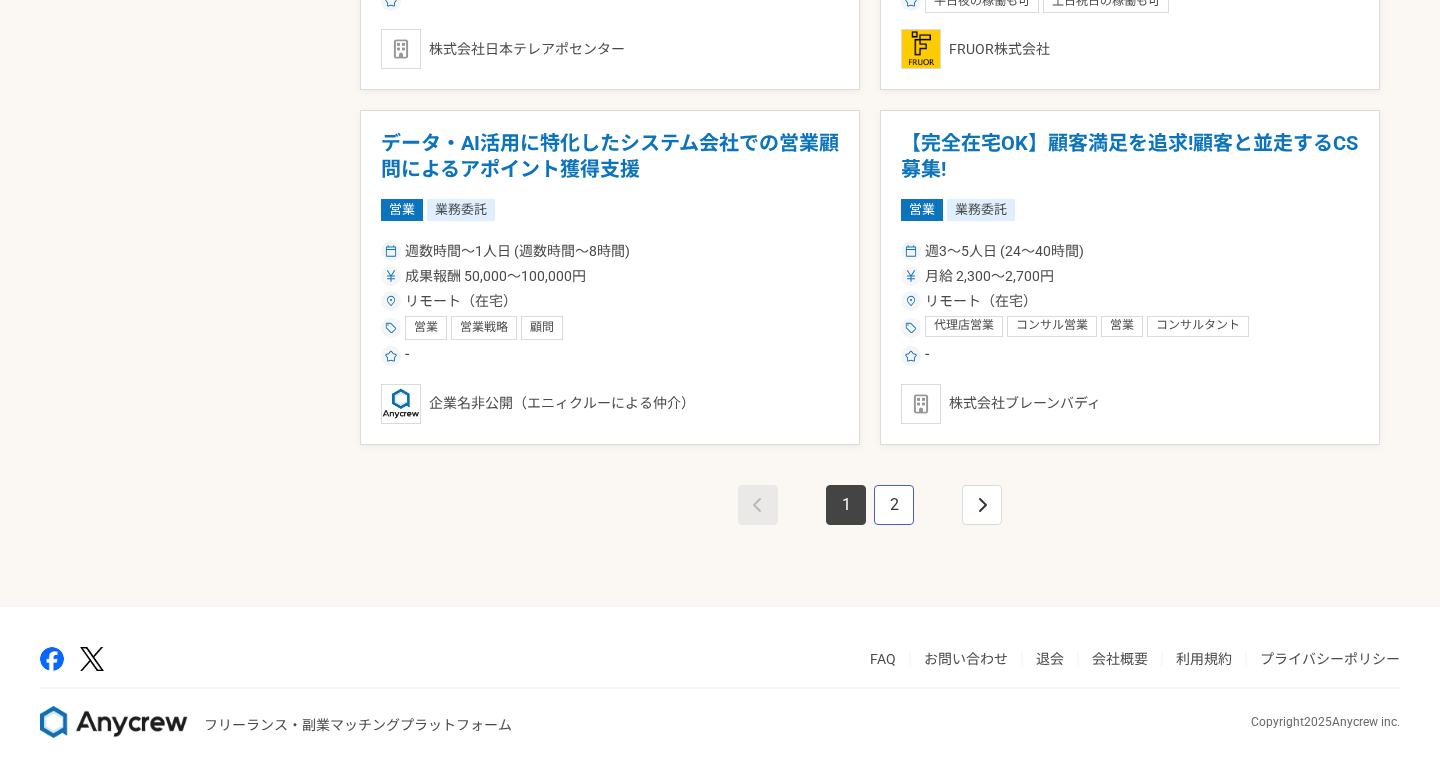 click on "2" at bounding box center (894, 505) 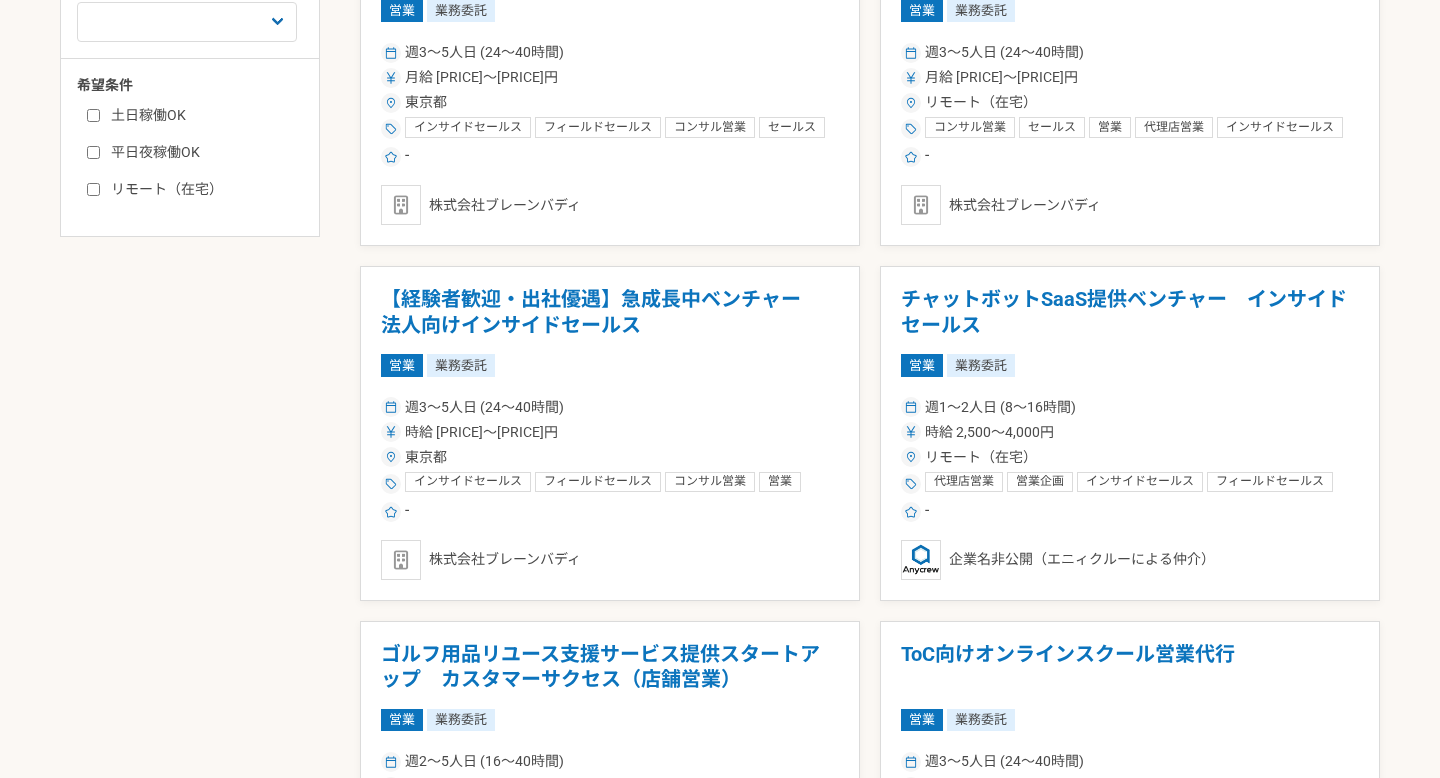 scroll, scrollTop: 0, scrollLeft: 0, axis: both 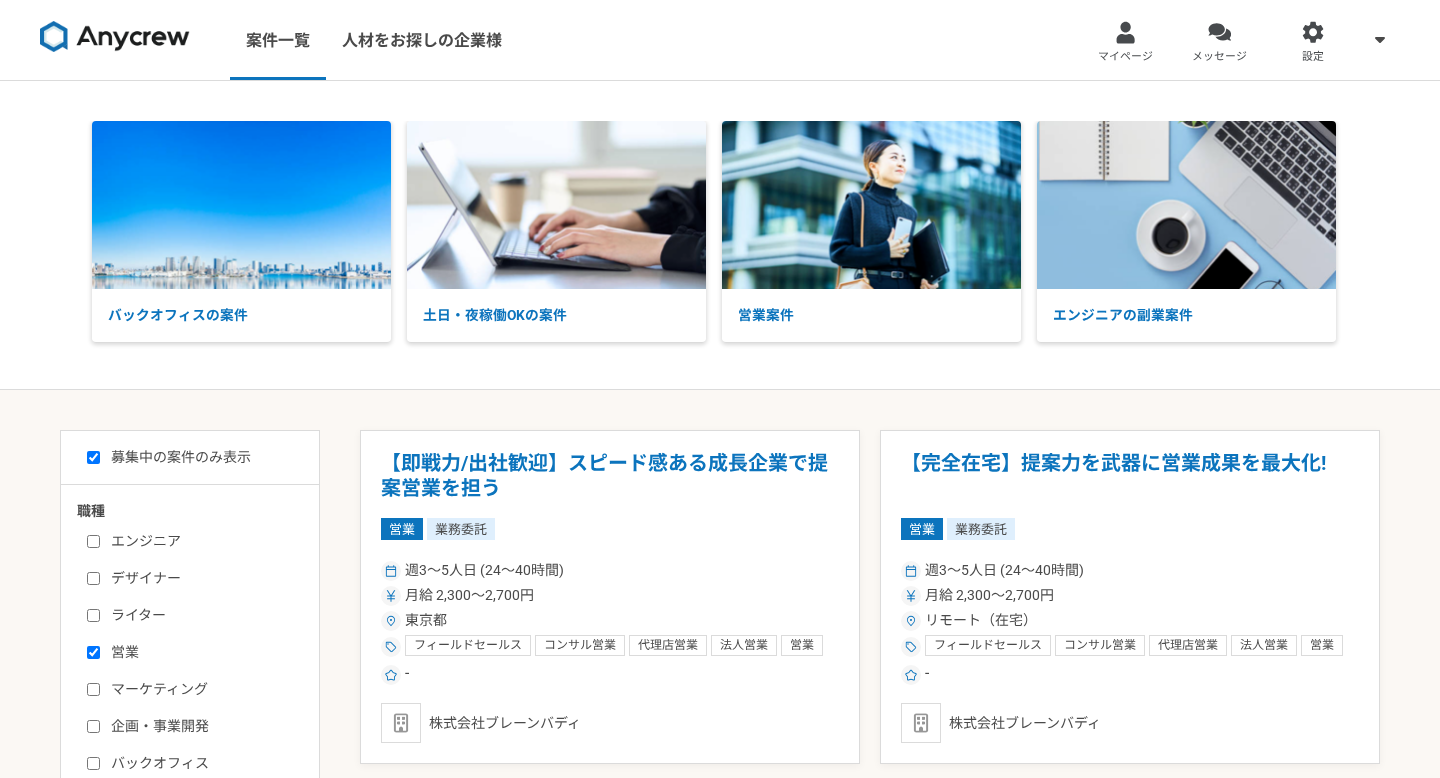 click on "営業" at bounding box center [93, 652] 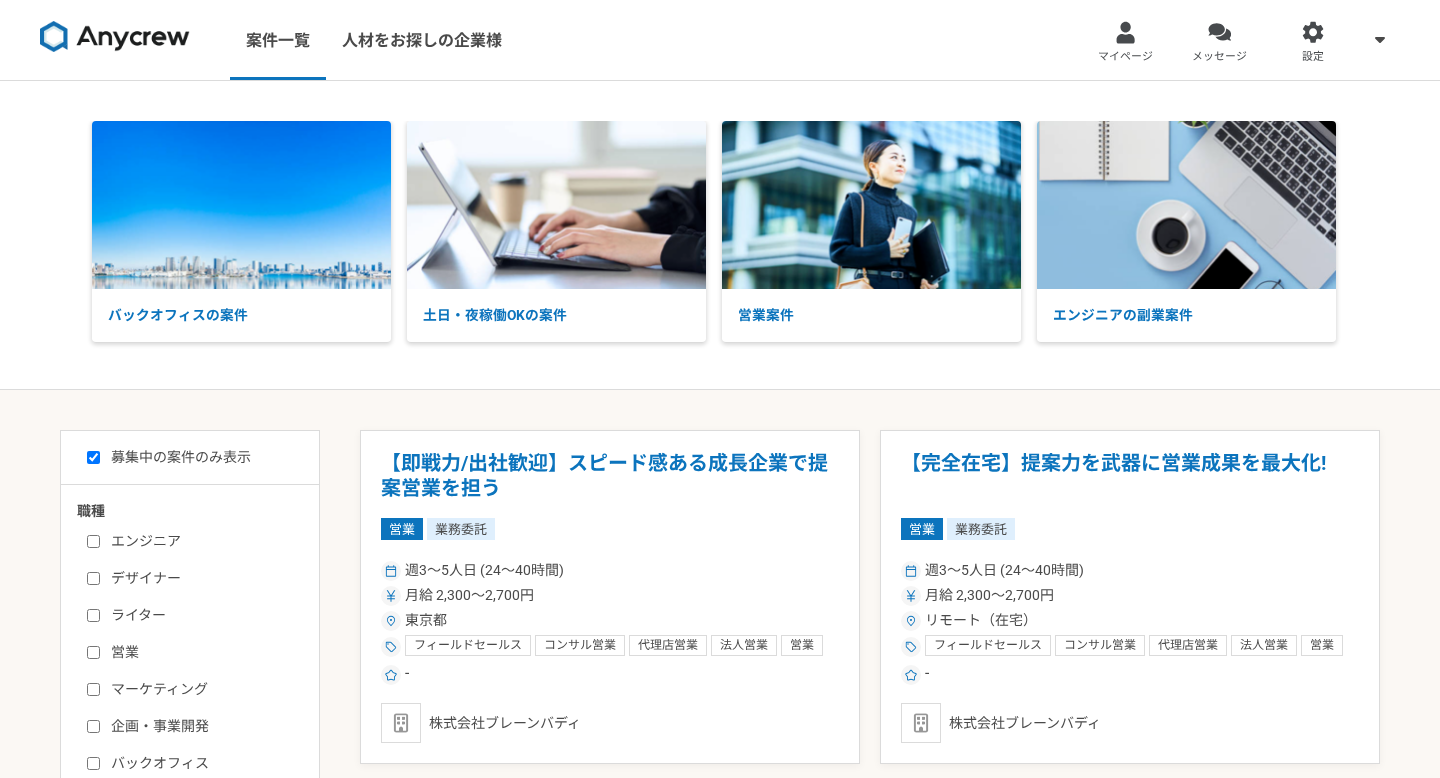 checkbox on "false" 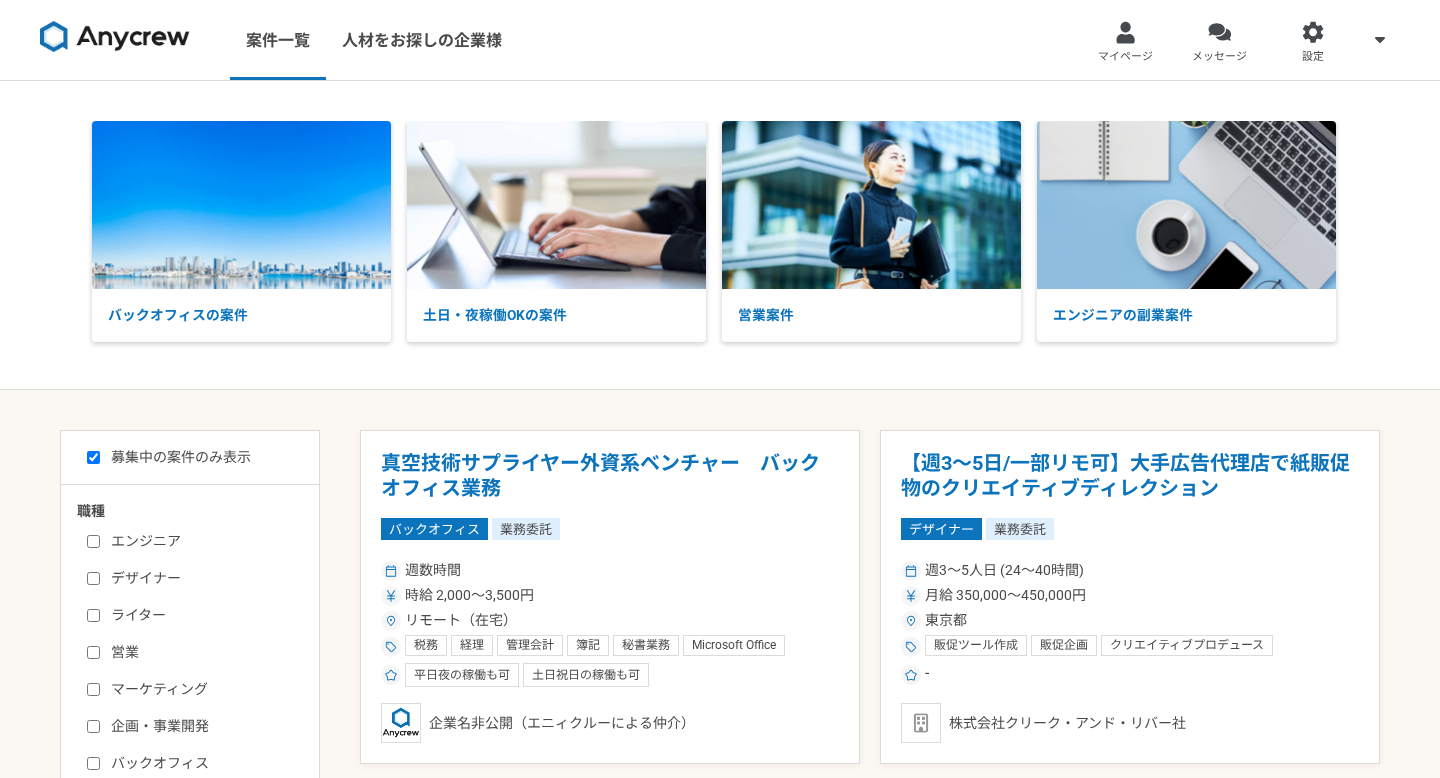 click on "エンジニア デザイナー ライター 営業 マーケティング 企画・事業開発 バックオフィス その他" at bounding box center [197, 668] 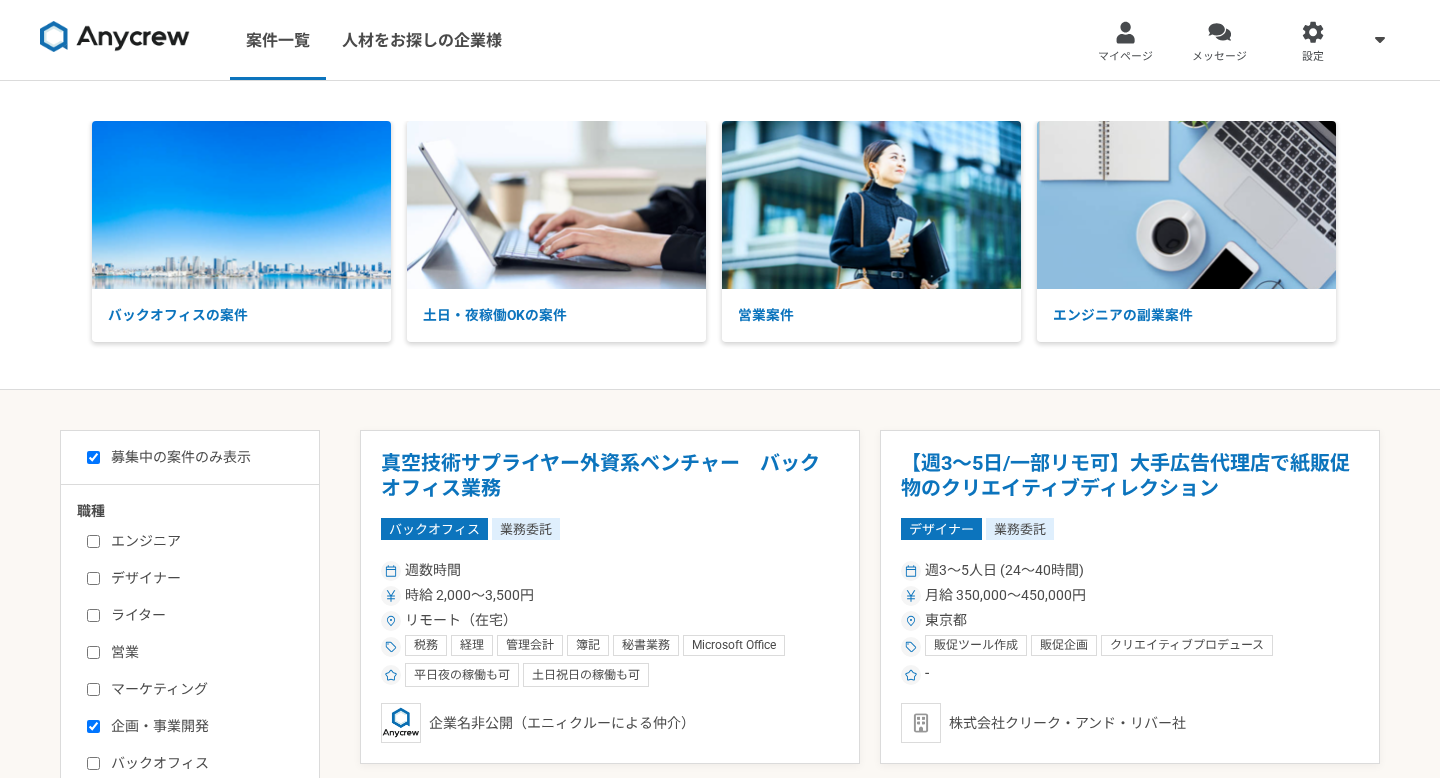 checkbox on "true" 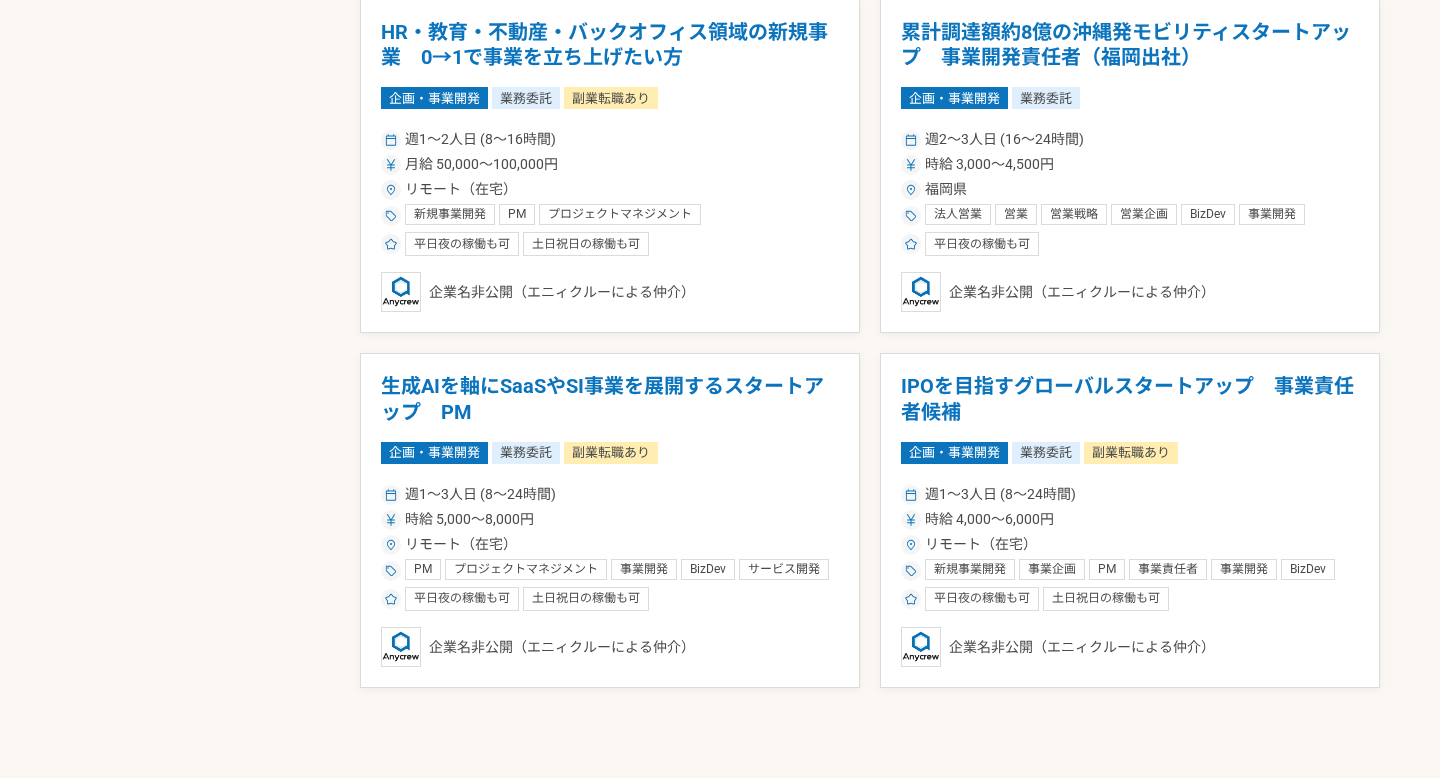 scroll, scrollTop: 2408, scrollLeft: 0, axis: vertical 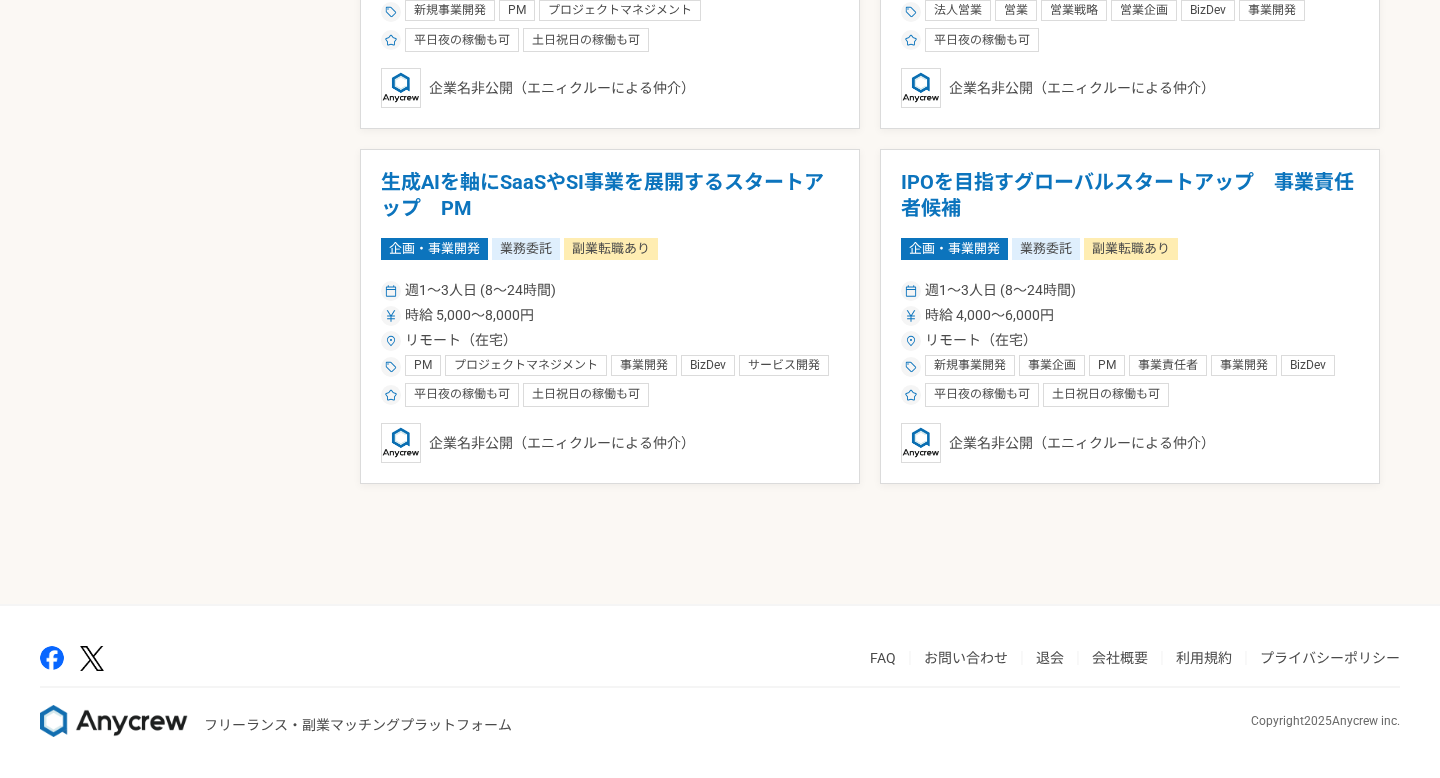 click on "IPOを目指すグローバルスタートアップ　事業責任者候補 企画・事業開発 業務委託 副業転職あり 週1〜3人日 (8〜24時間) 時給 4,000〜6,000円 リモート（在宅） 新規事業開発 事業企画 PM 事業責任者 事業開発 BizDev サービス企画 事業戦略 営業 営業戦略 デジタルマーケティング マーケティング 平日夜の稼働も可 土日祝日の稼働も可 企業名非公開（エニィクルーによる仲介）" at bounding box center (1130, 316) 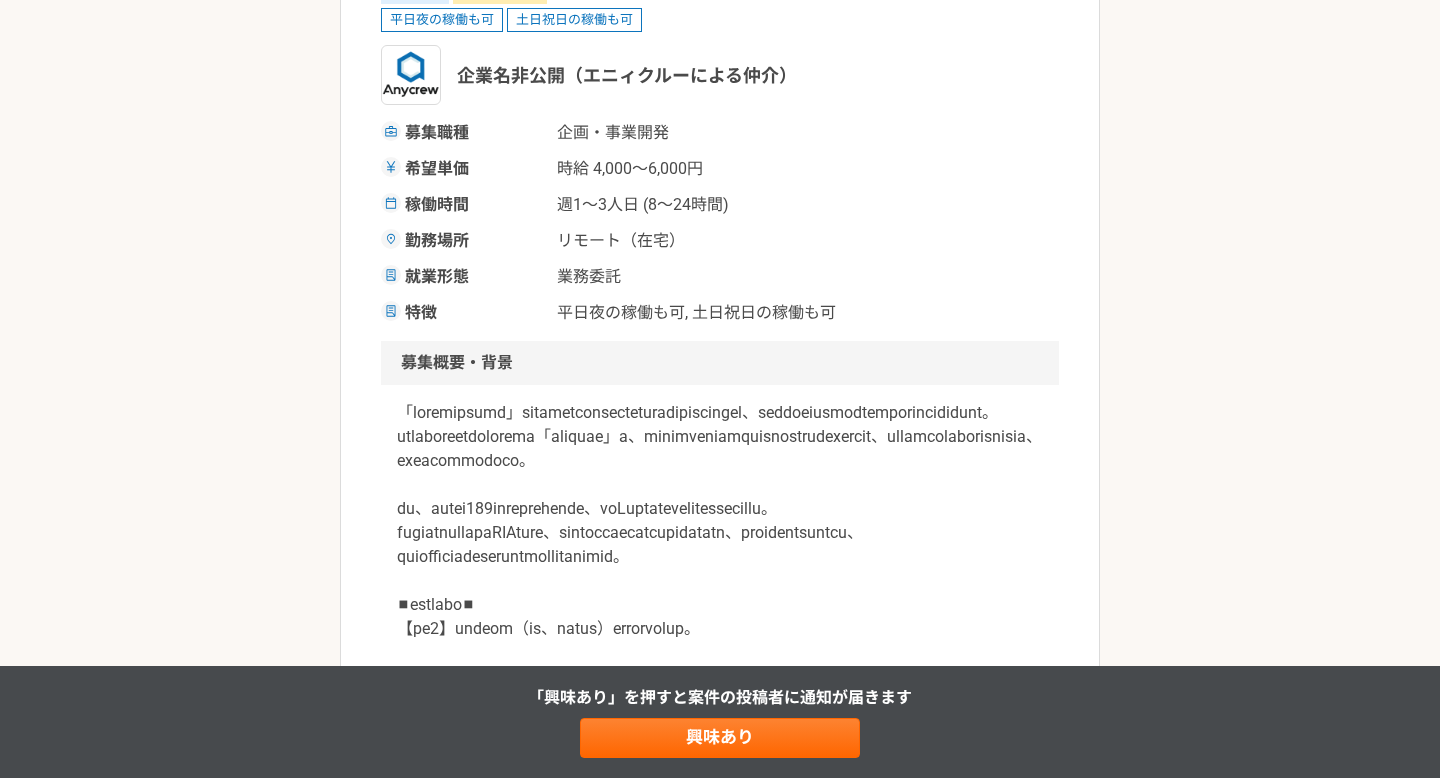 scroll, scrollTop: 477, scrollLeft: 0, axis: vertical 